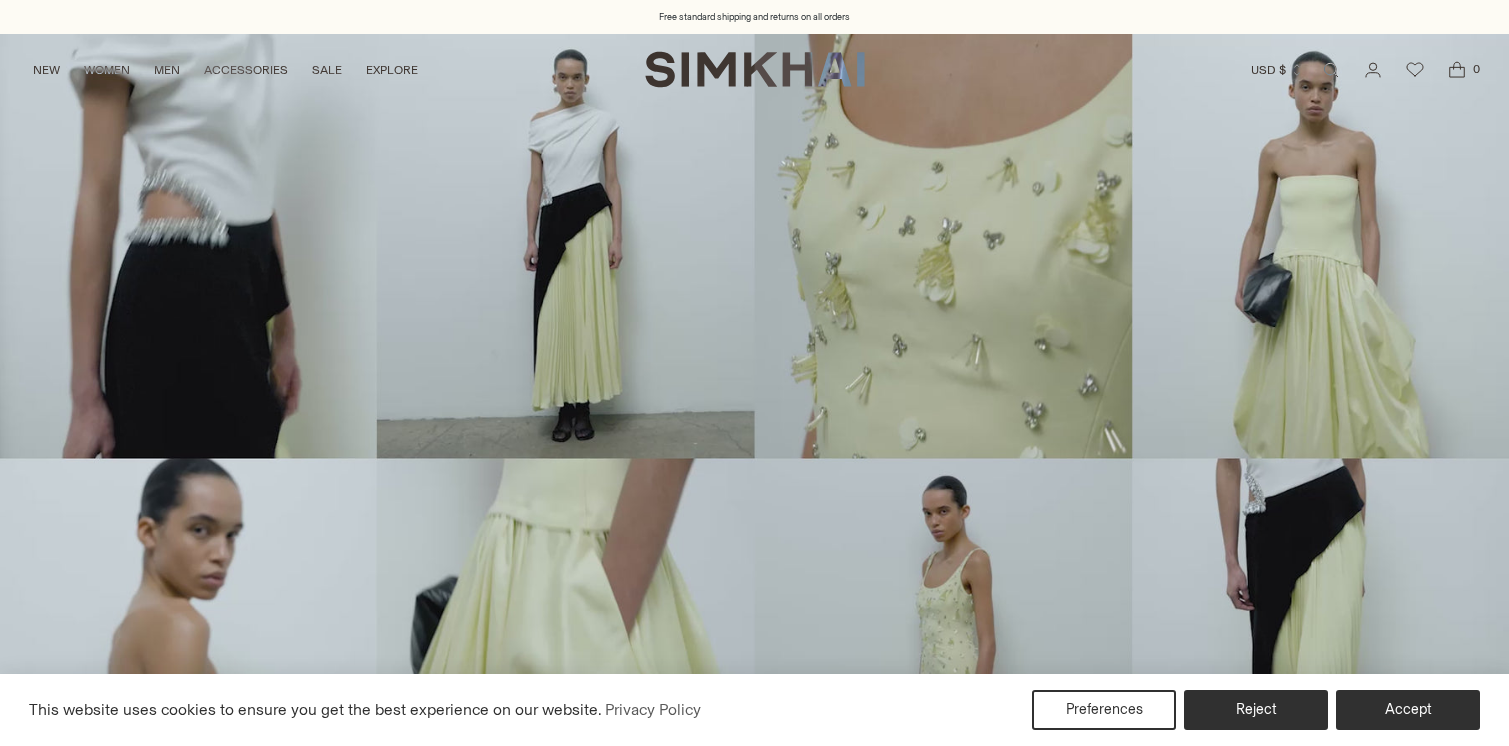 scroll, scrollTop: 0, scrollLeft: 0, axis: both 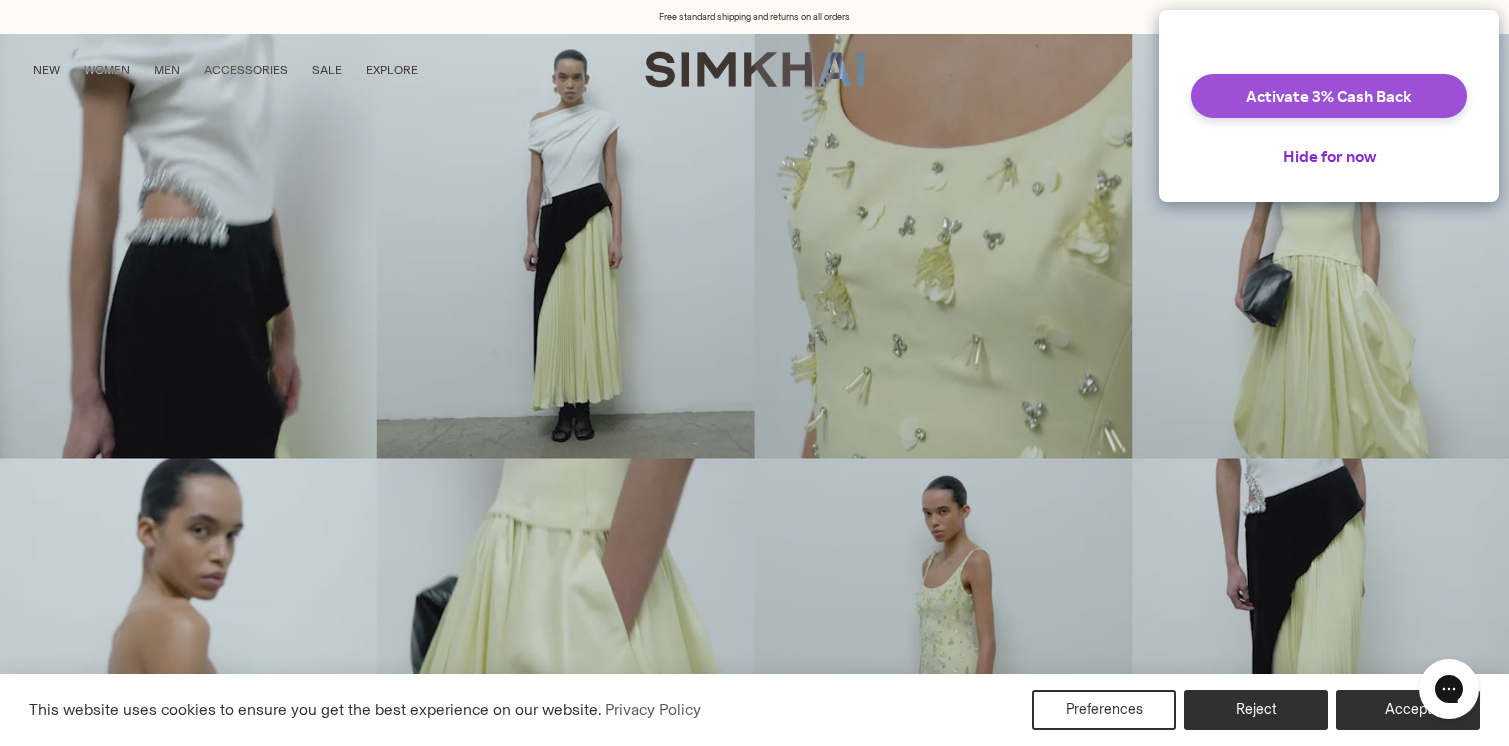 click on "Activate 3% Cash Back" at bounding box center [1329, 96] 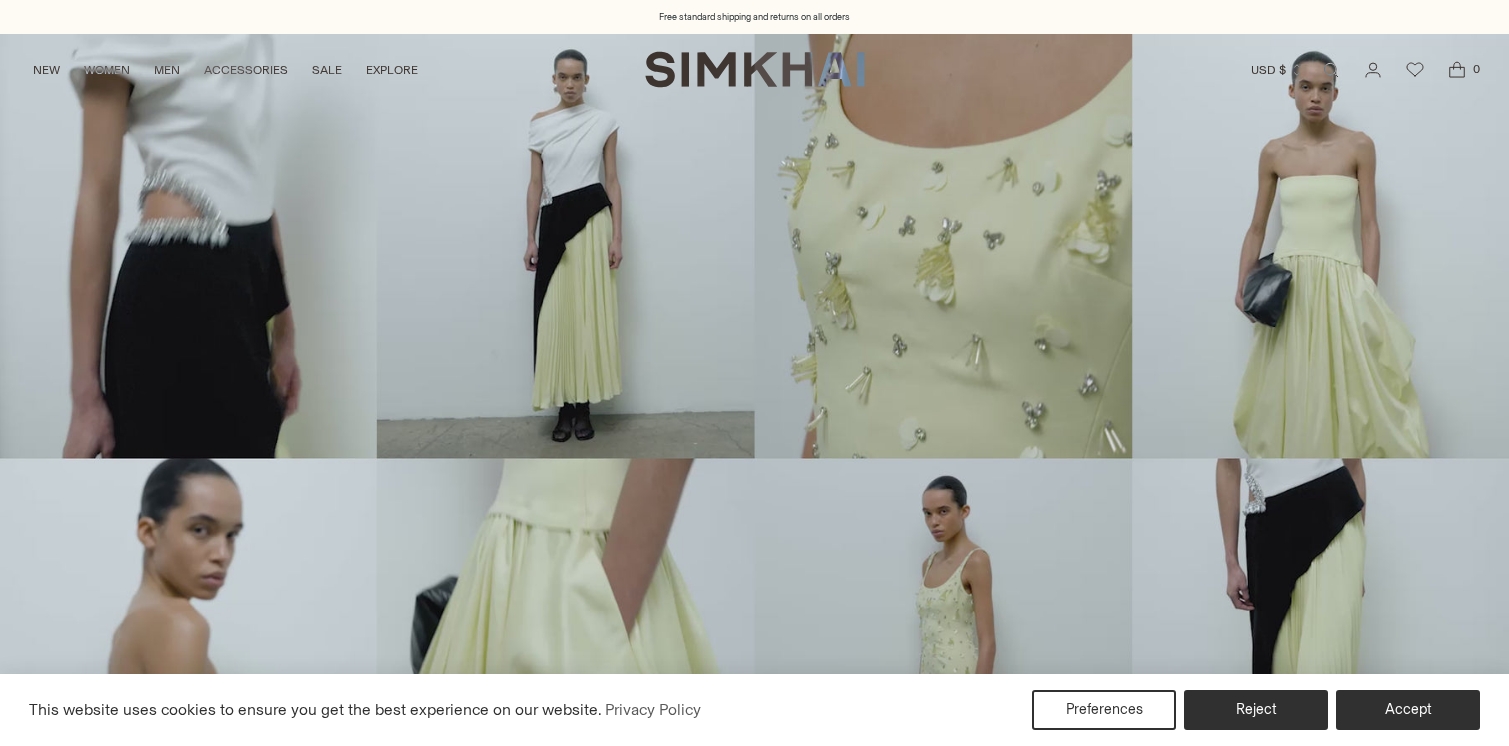 scroll, scrollTop: 0, scrollLeft: 0, axis: both 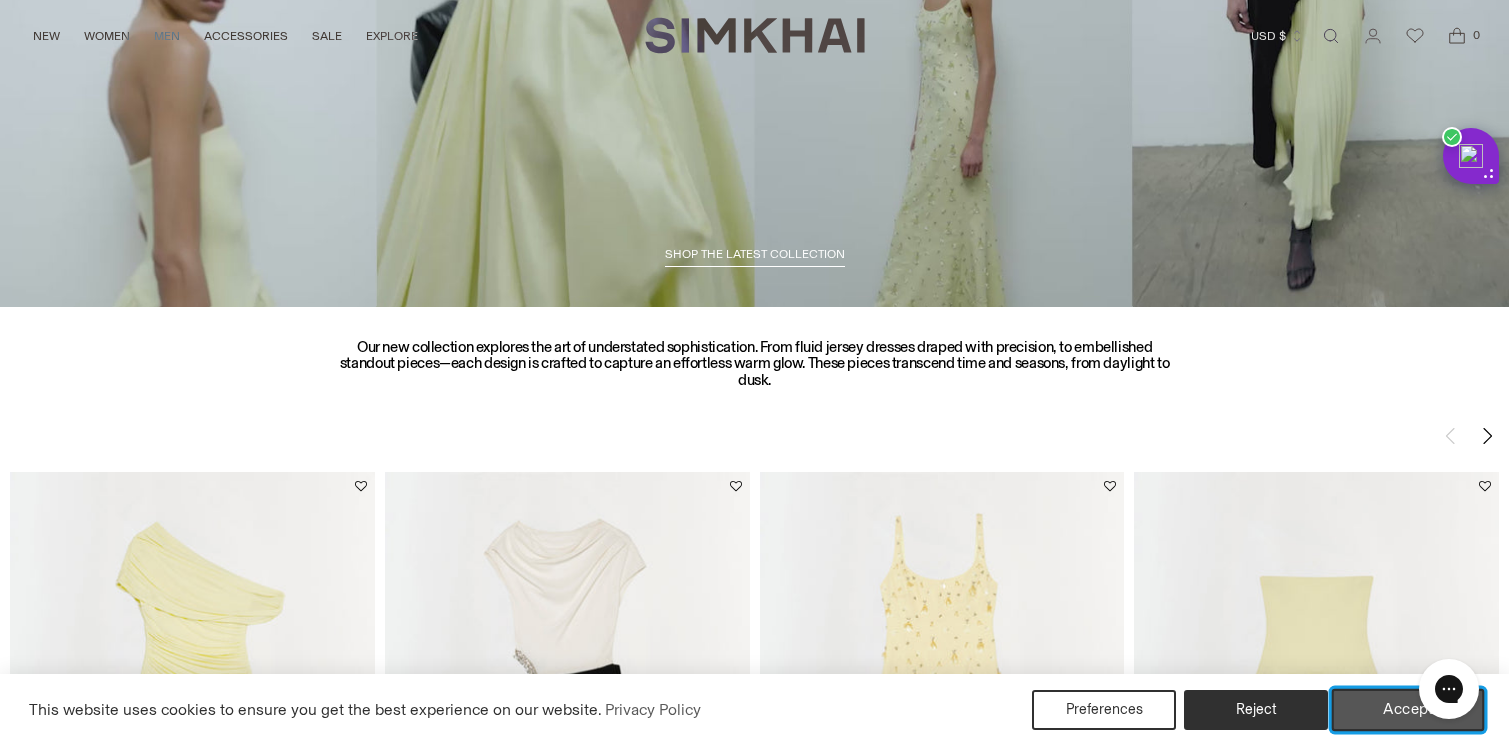 click on "Accept" at bounding box center (1408, 710) 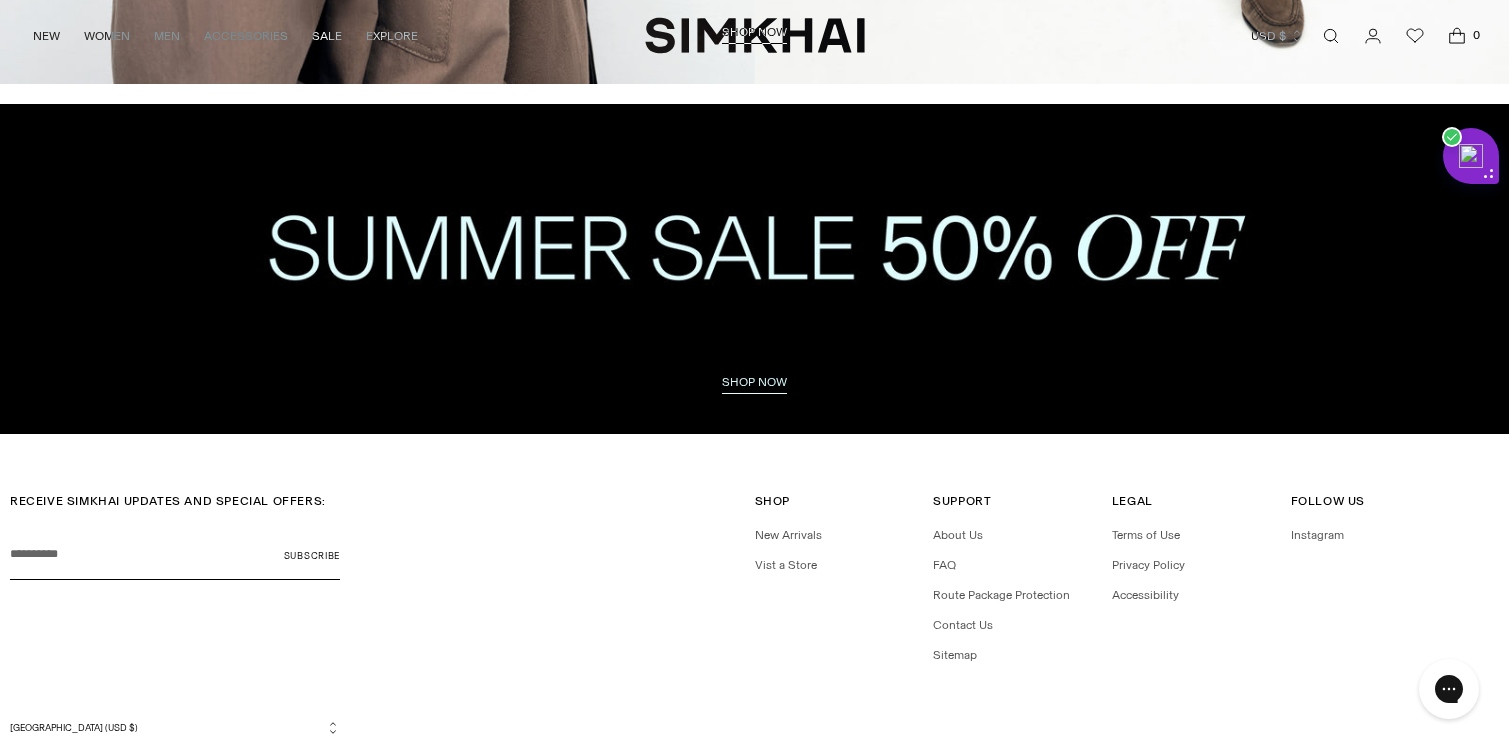 scroll, scrollTop: 5114, scrollLeft: 0, axis: vertical 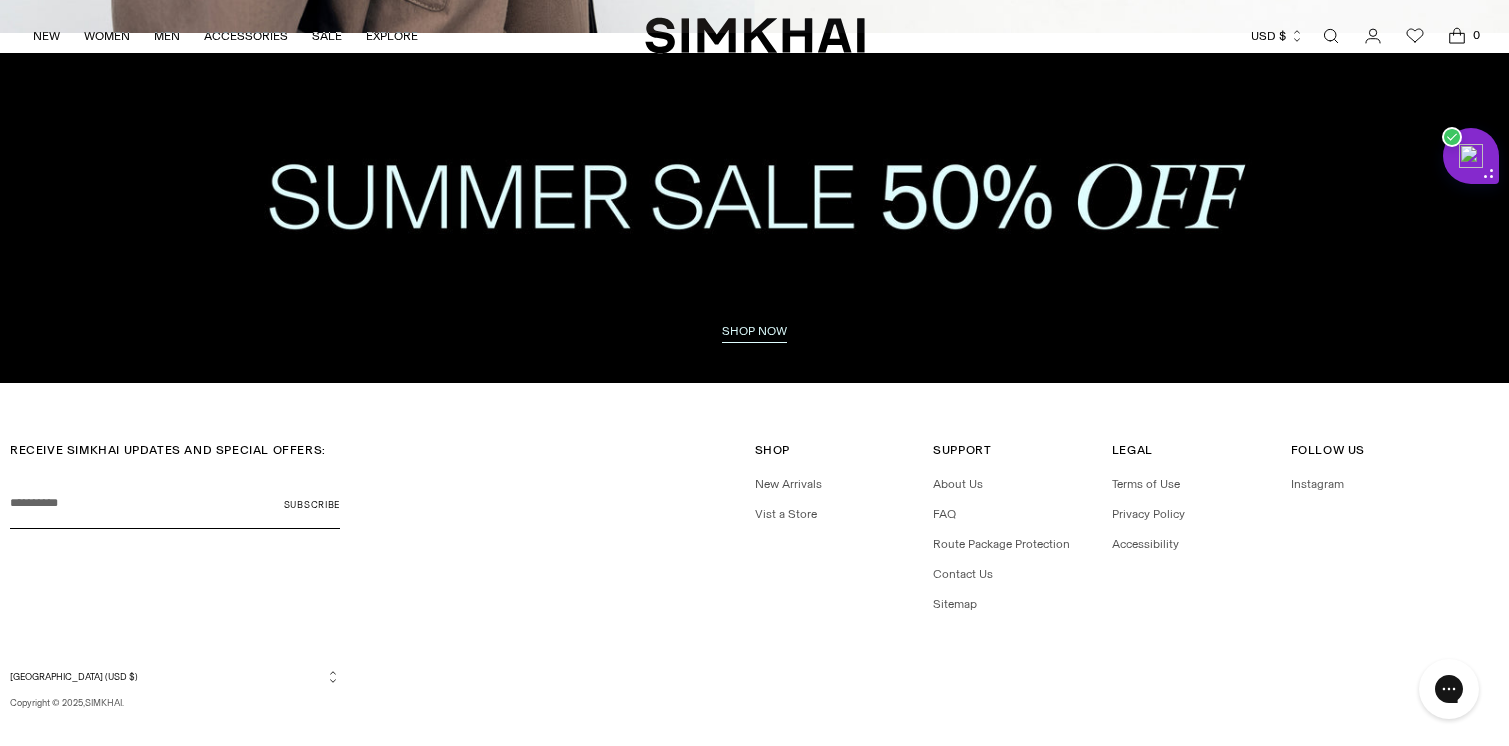 click on "Shop now" at bounding box center [754, 331] 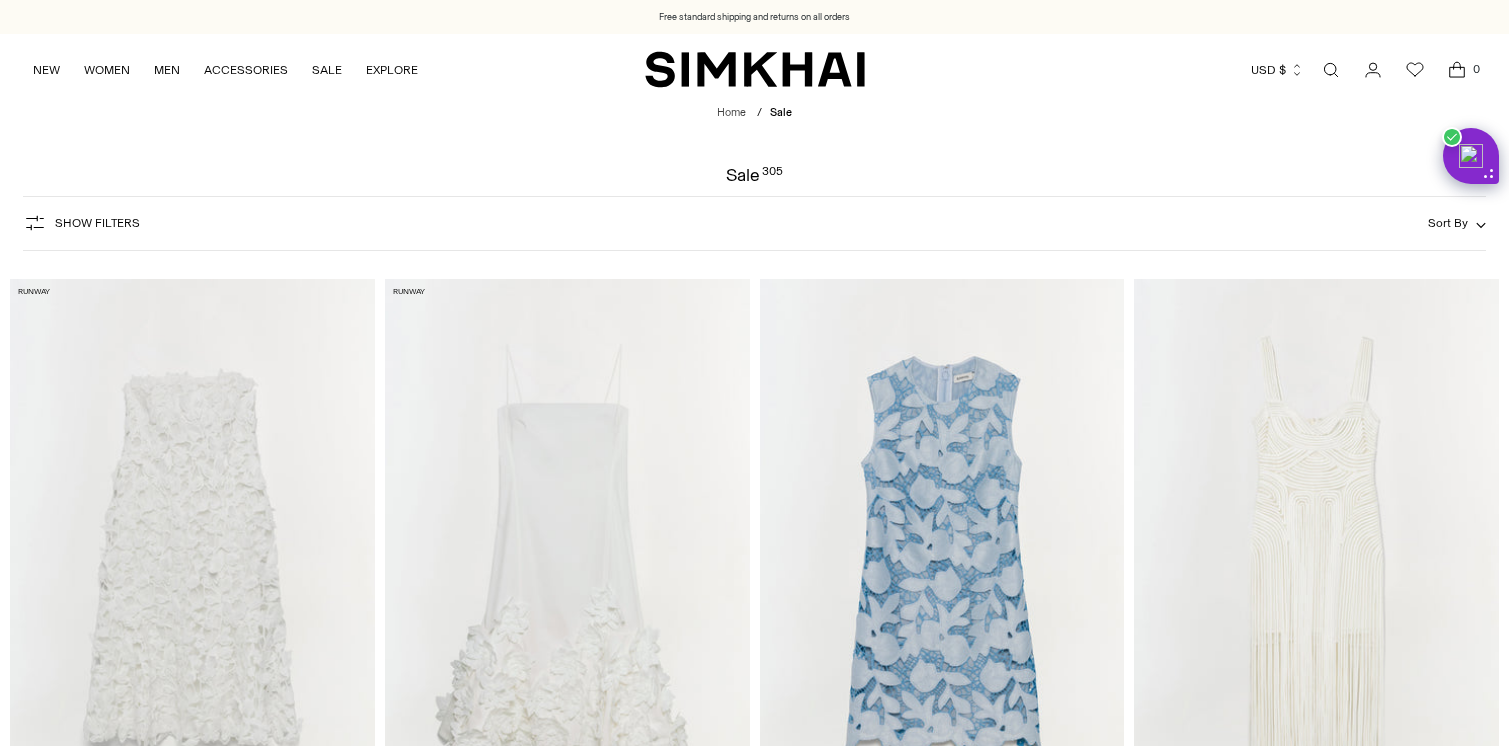 scroll, scrollTop: 0, scrollLeft: 0, axis: both 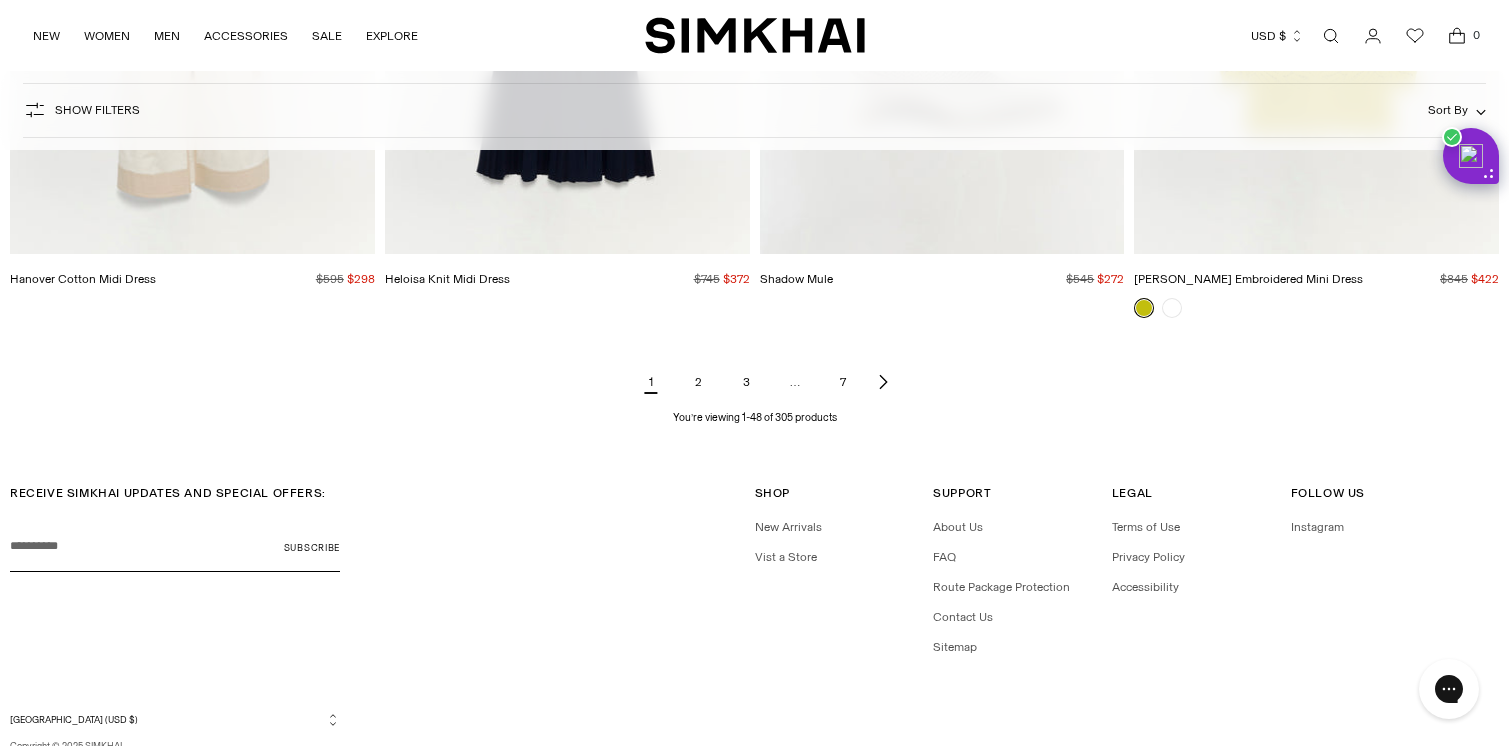 click on "2" at bounding box center (699, 382) 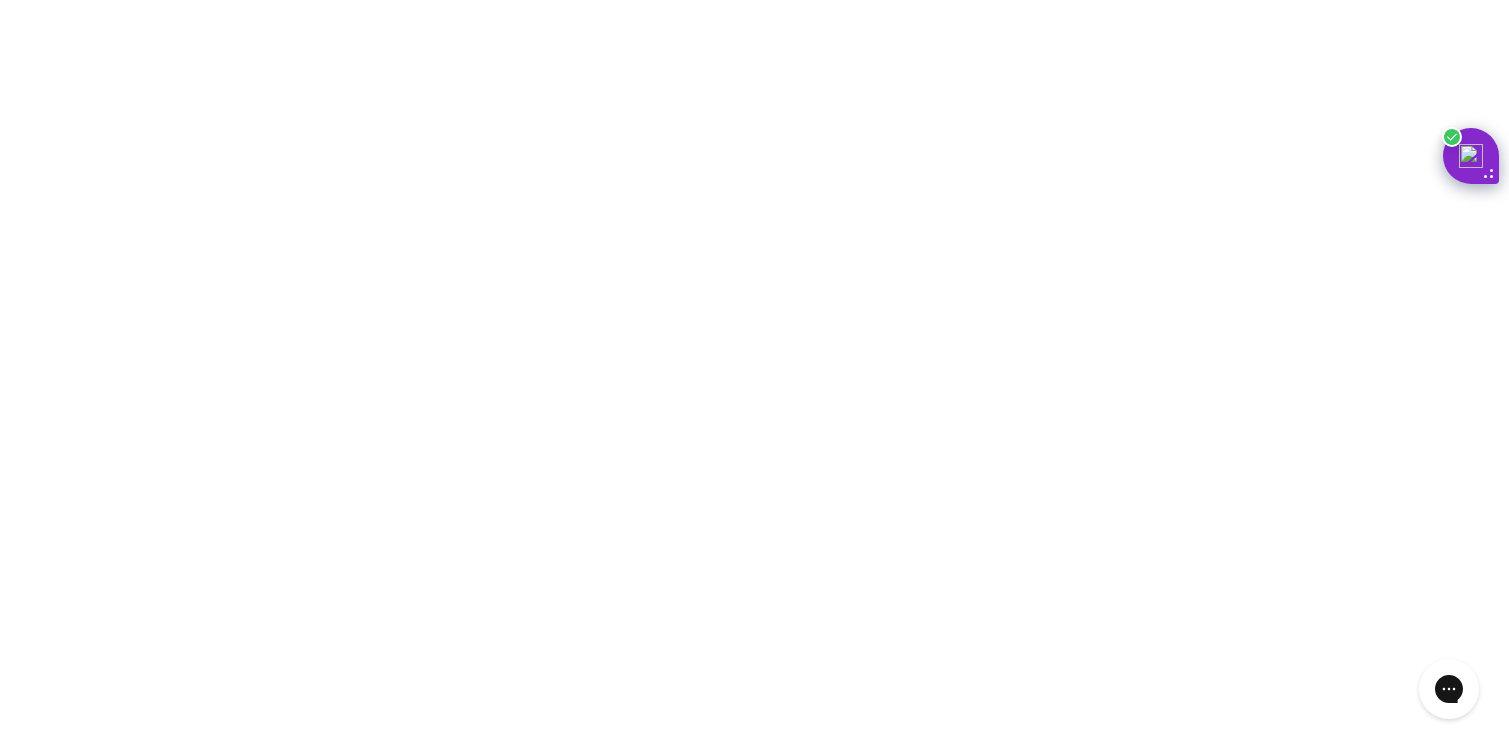 scroll, scrollTop: 7628, scrollLeft: 0, axis: vertical 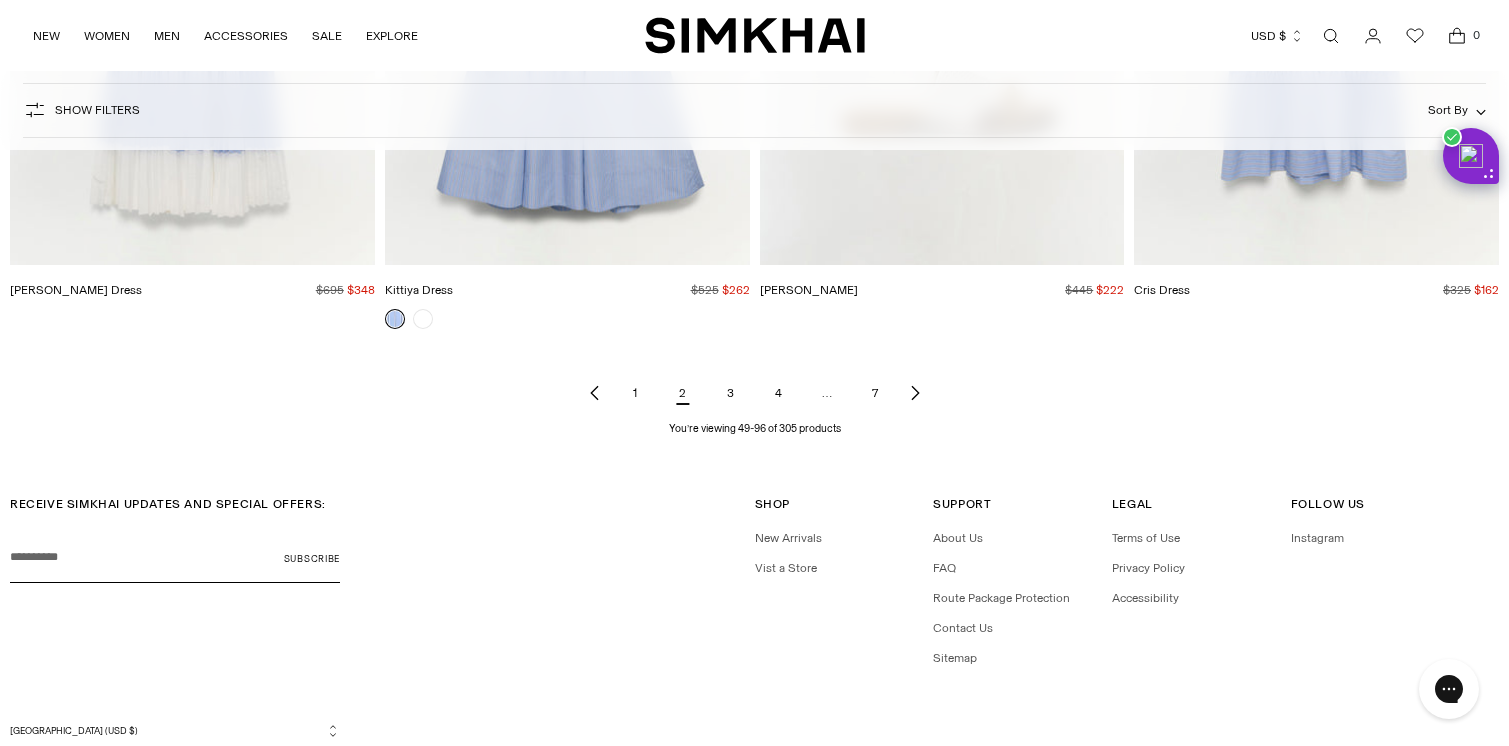 click on "3" at bounding box center (731, 393) 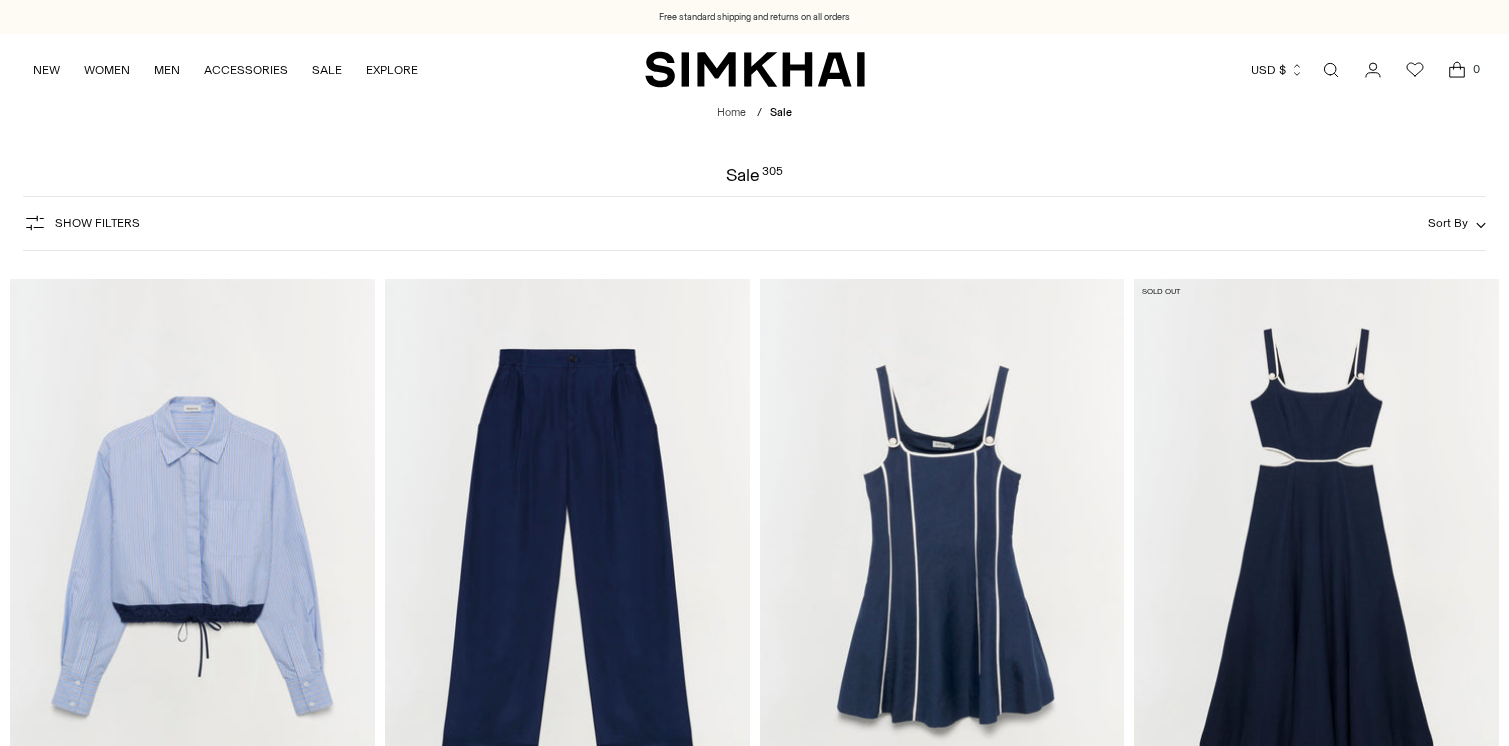scroll, scrollTop: 0, scrollLeft: 0, axis: both 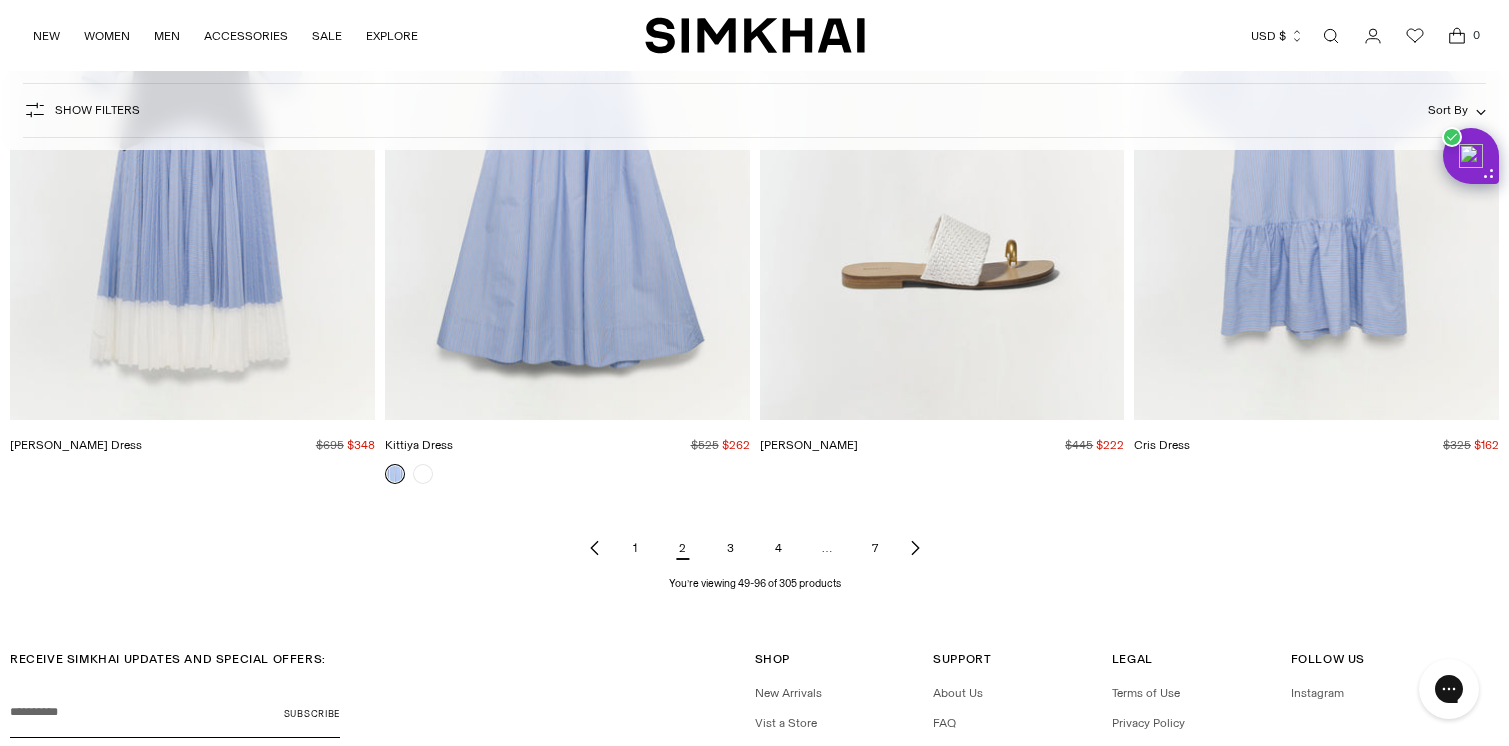 click on "3" at bounding box center [731, 548] 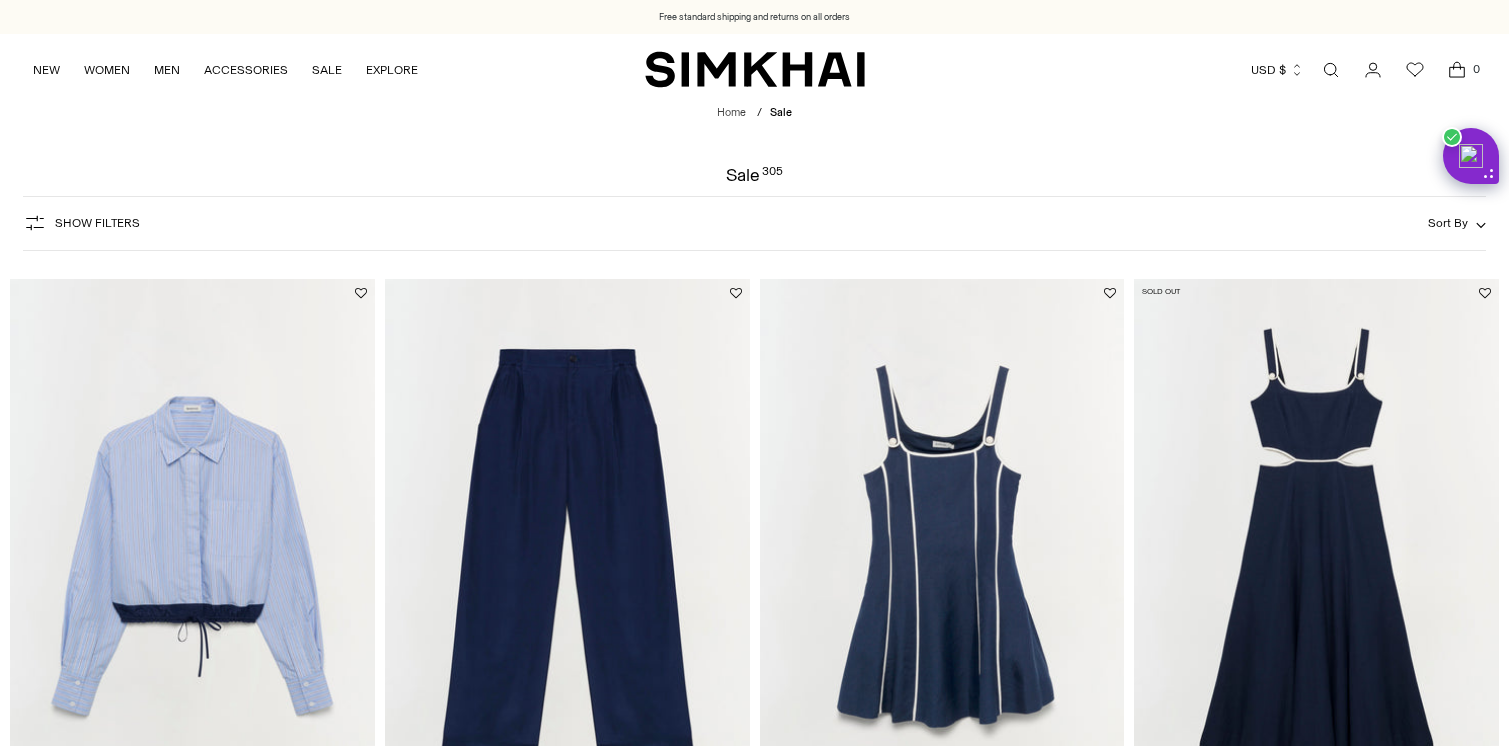 scroll, scrollTop: 165, scrollLeft: 0, axis: vertical 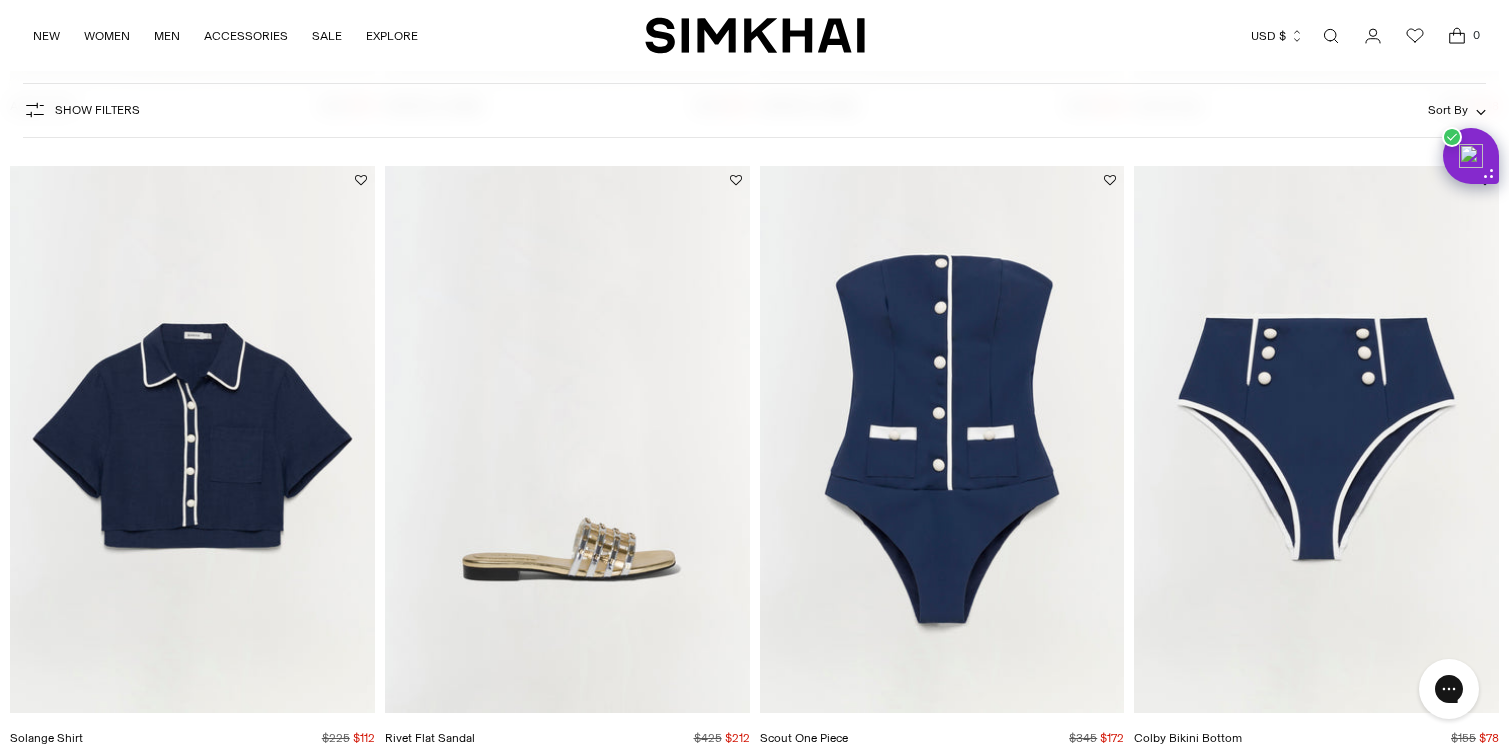 click at bounding box center [0, 0] 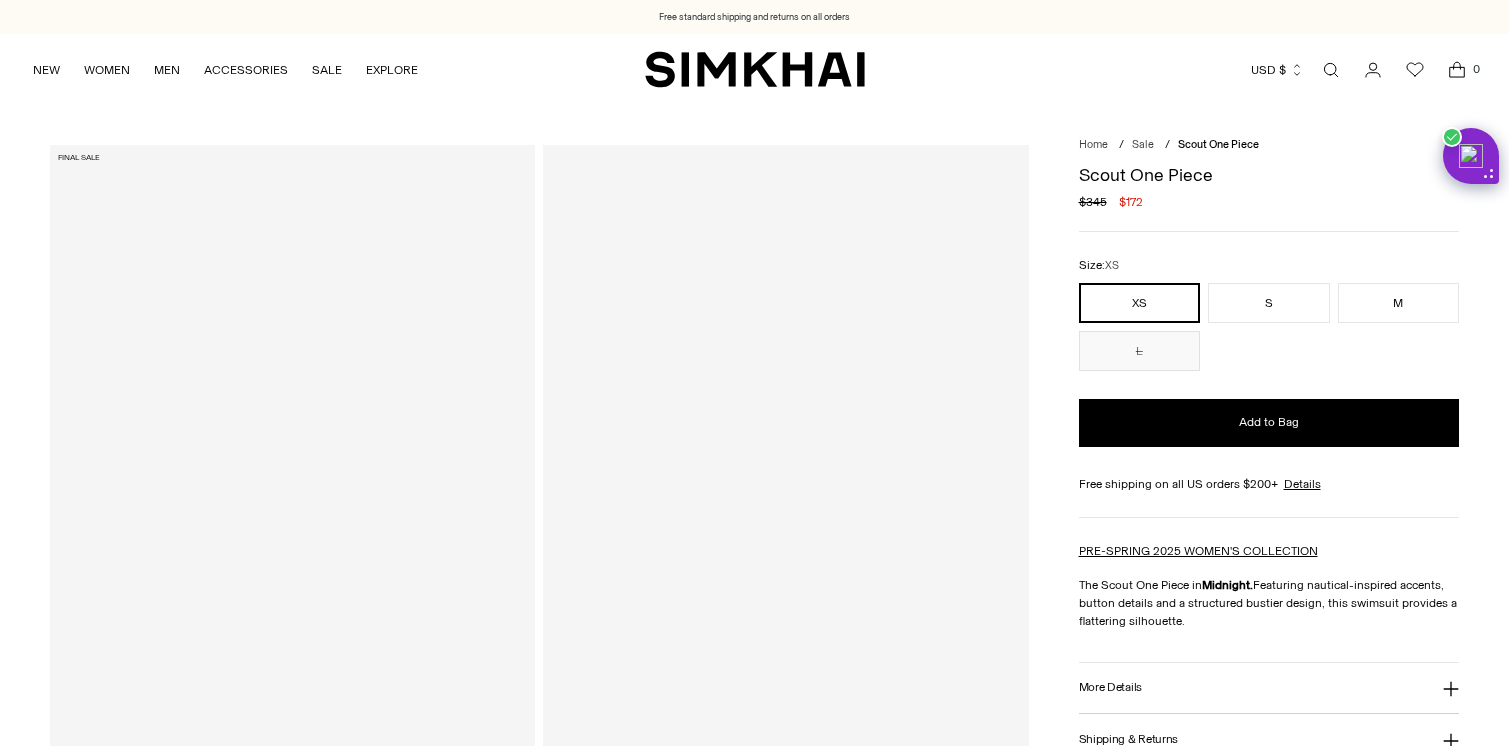scroll, scrollTop: 0, scrollLeft: 0, axis: both 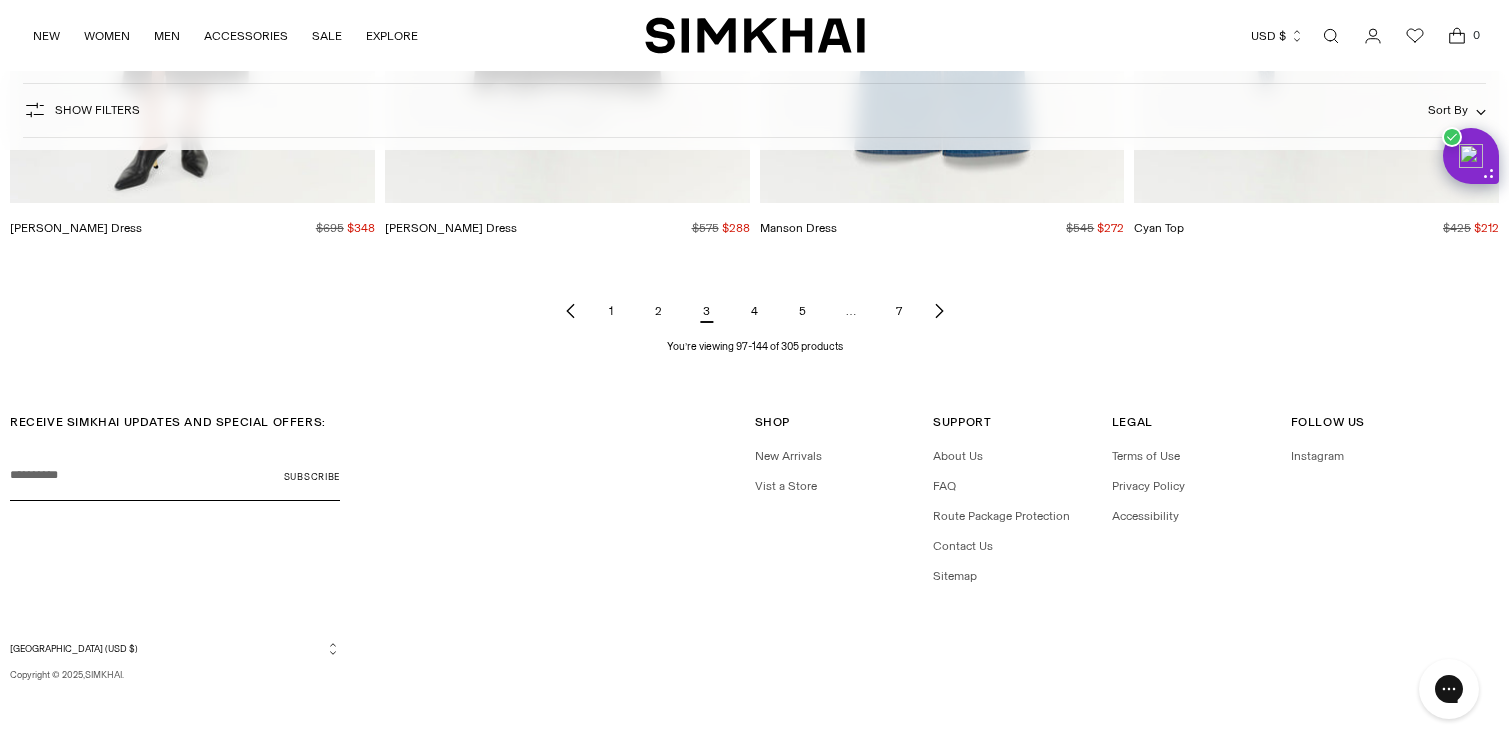 click on "4" at bounding box center (755, 311) 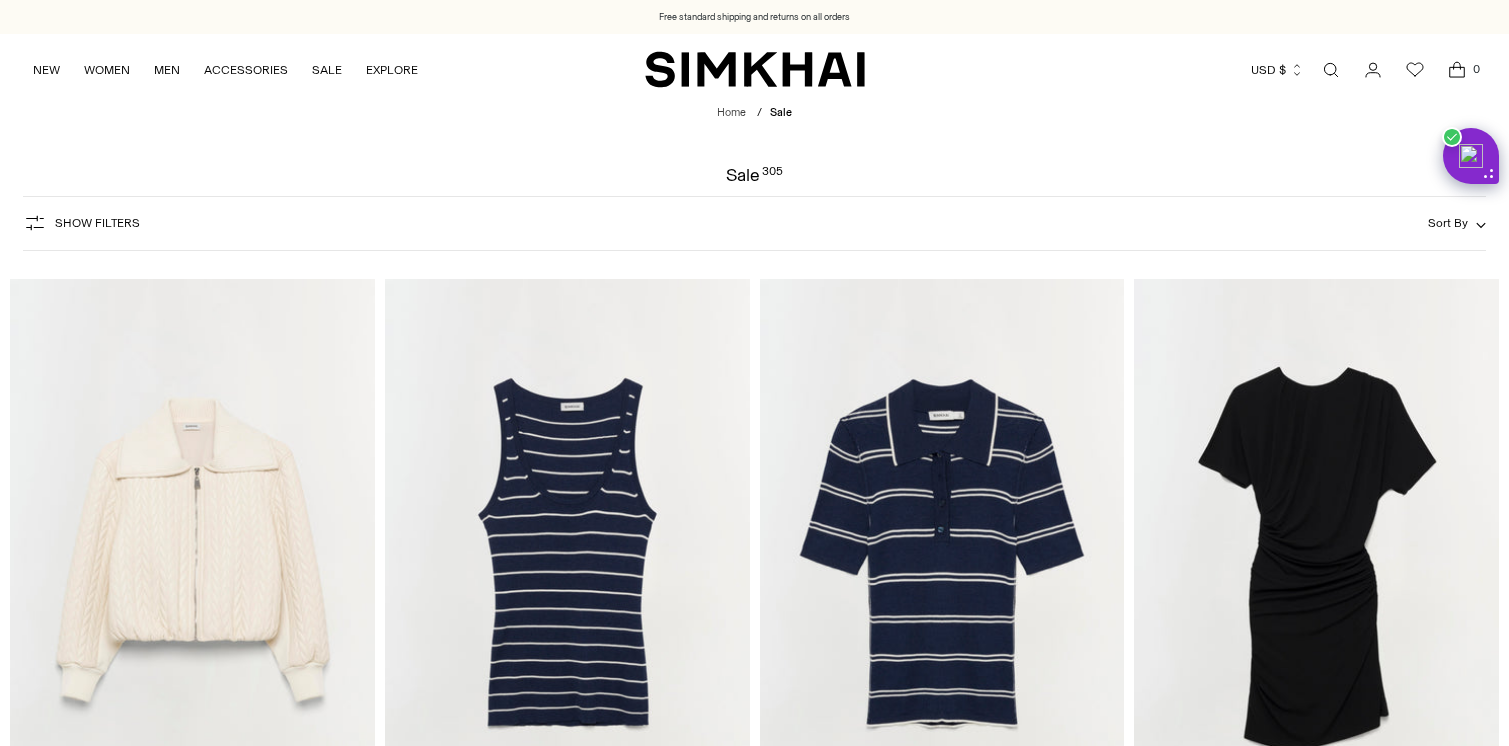 scroll, scrollTop: 0, scrollLeft: 0, axis: both 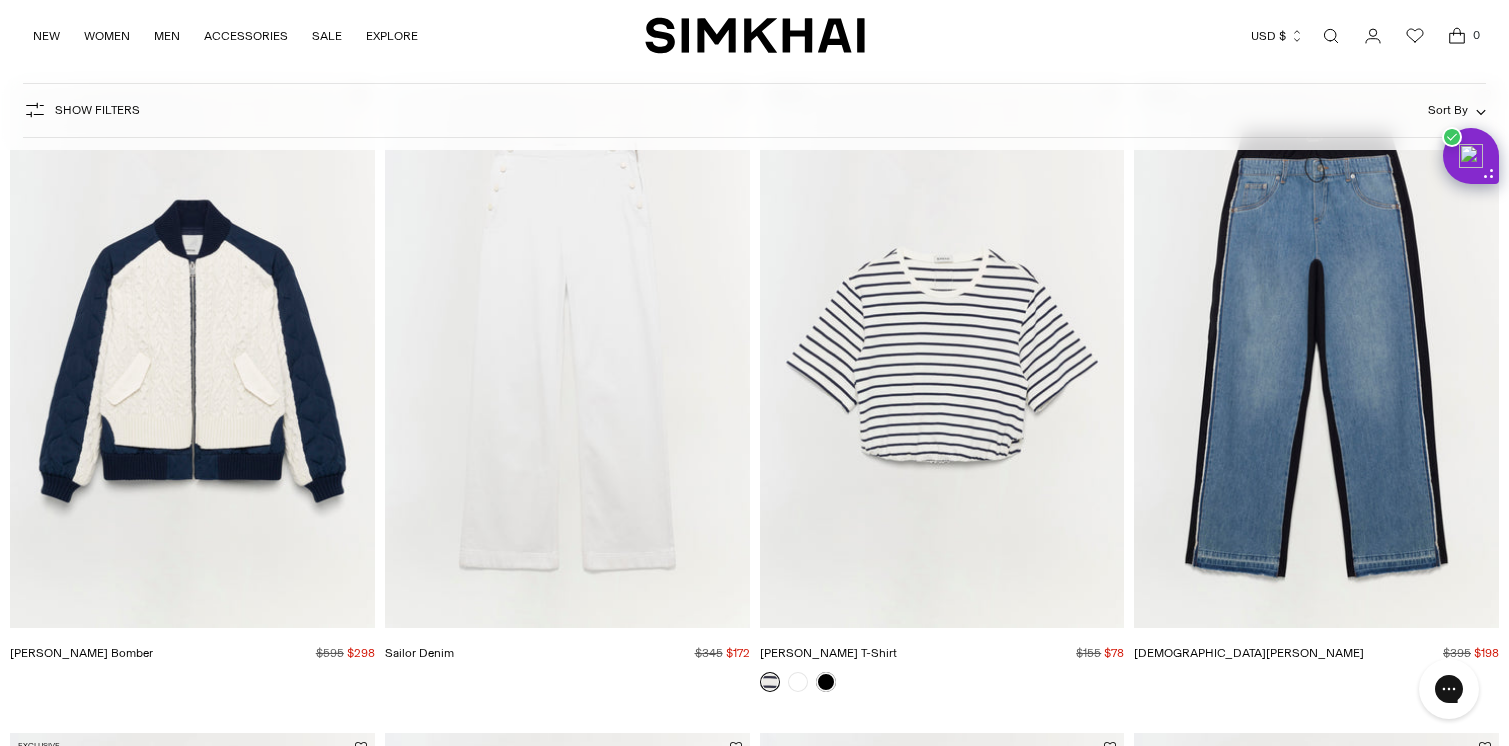 click at bounding box center (0, 0) 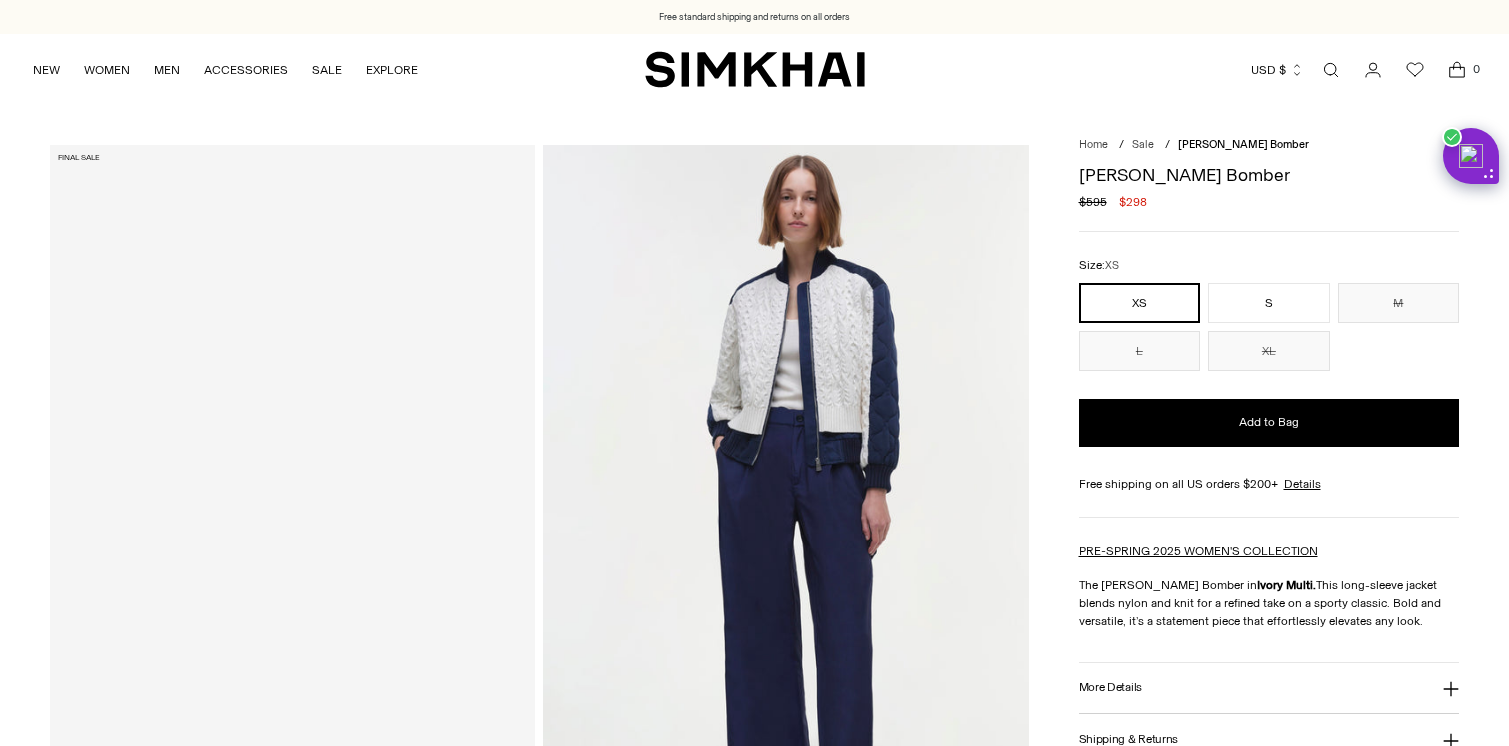 scroll, scrollTop: 0, scrollLeft: 0, axis: both 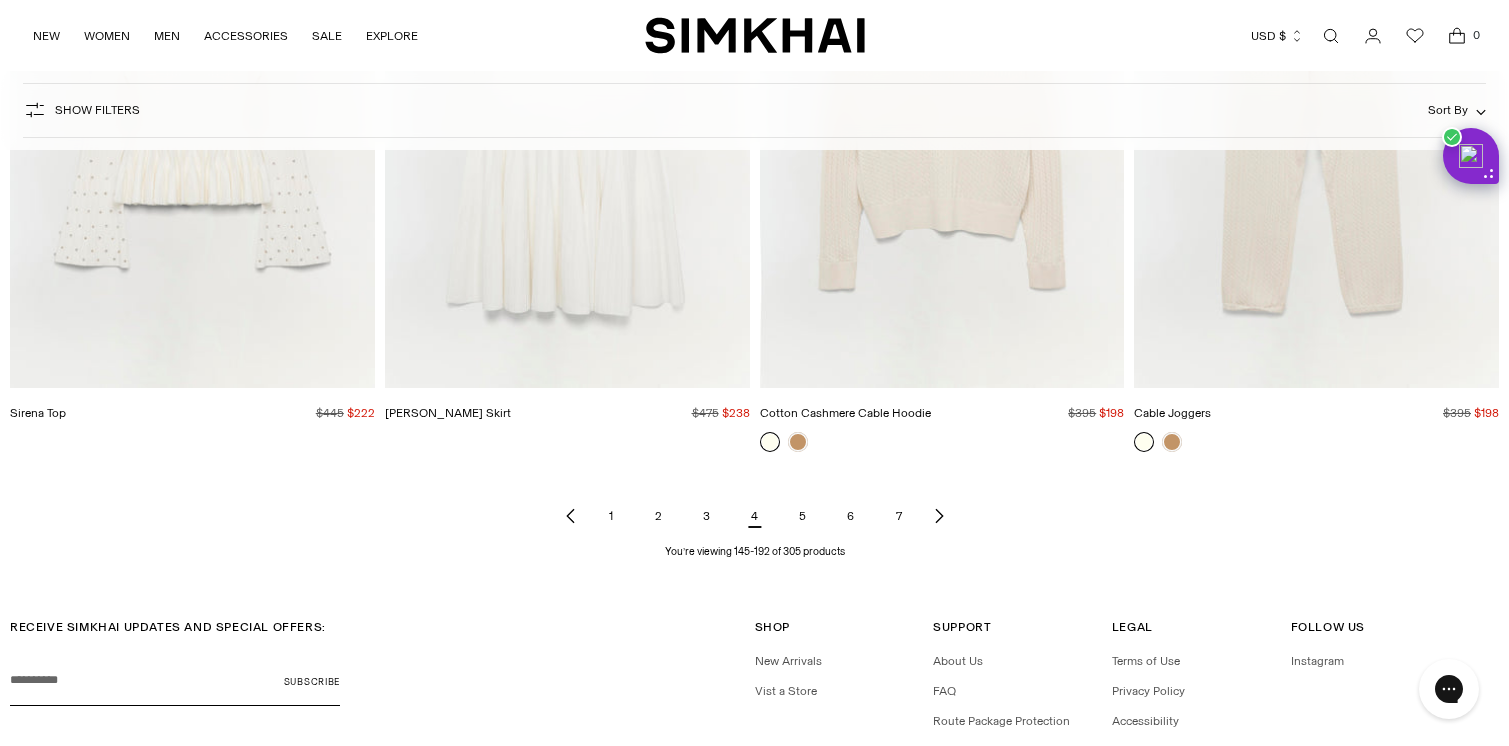 click on "5" at bounding box center [803, 516] 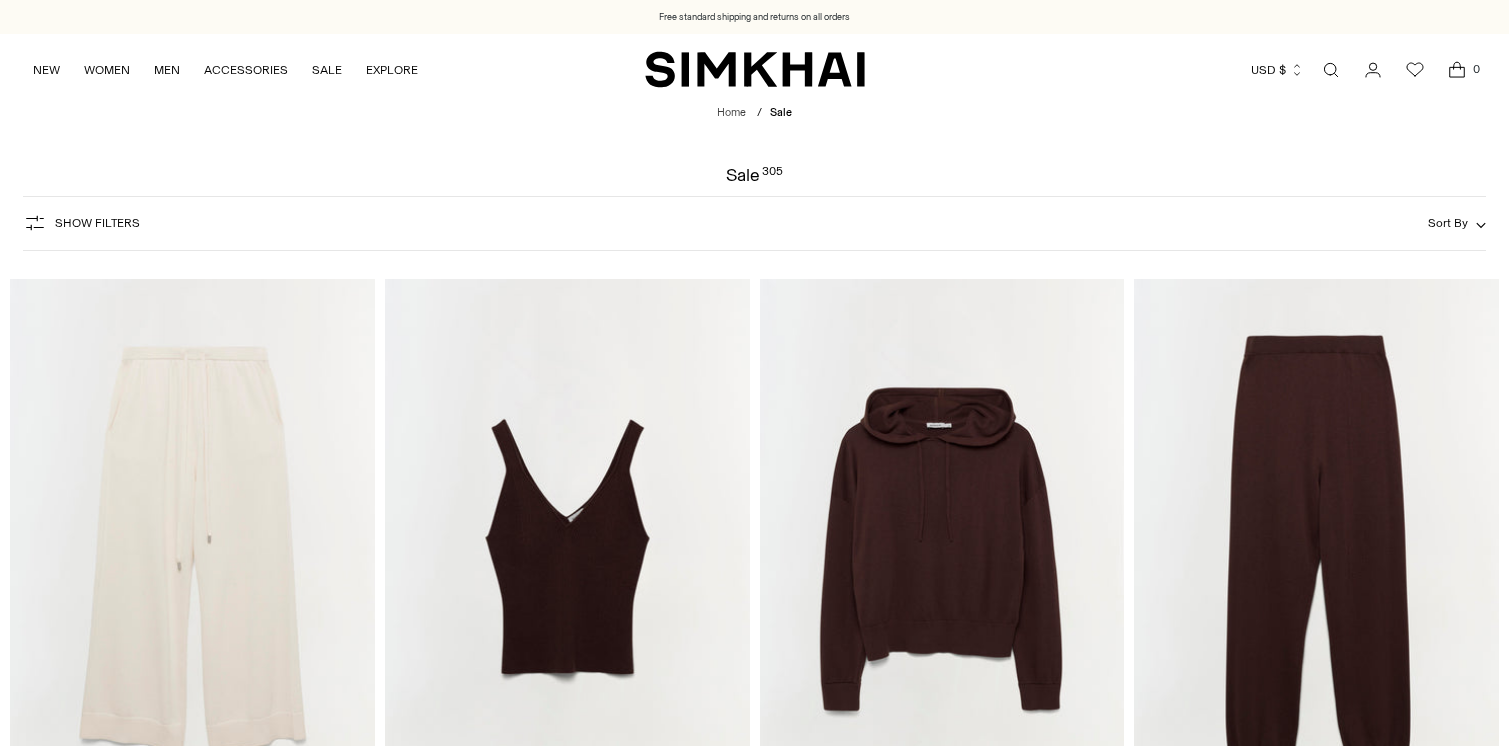 scroll, scrollTop: 0, scrollLeft: 0, axis: both 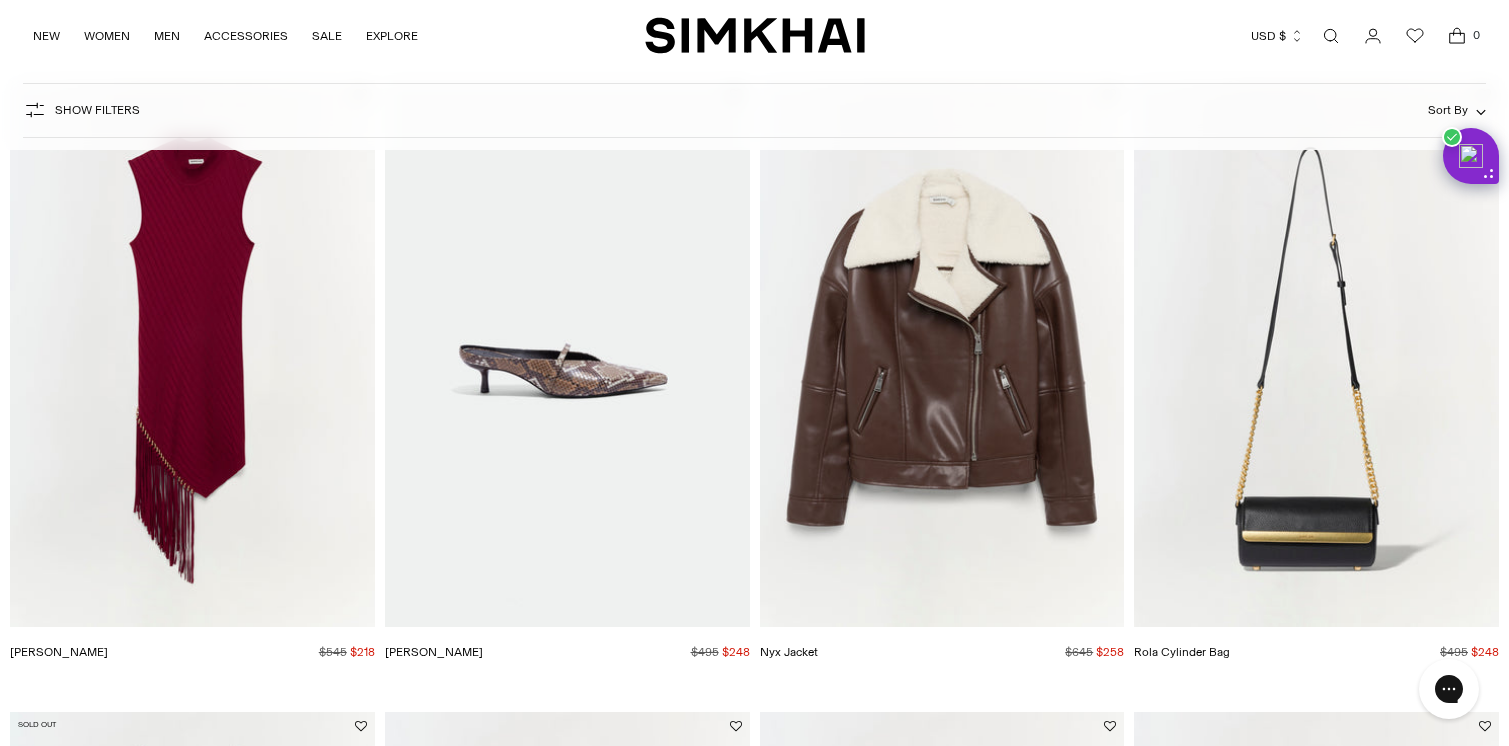 click at bounding box center (0, 0) 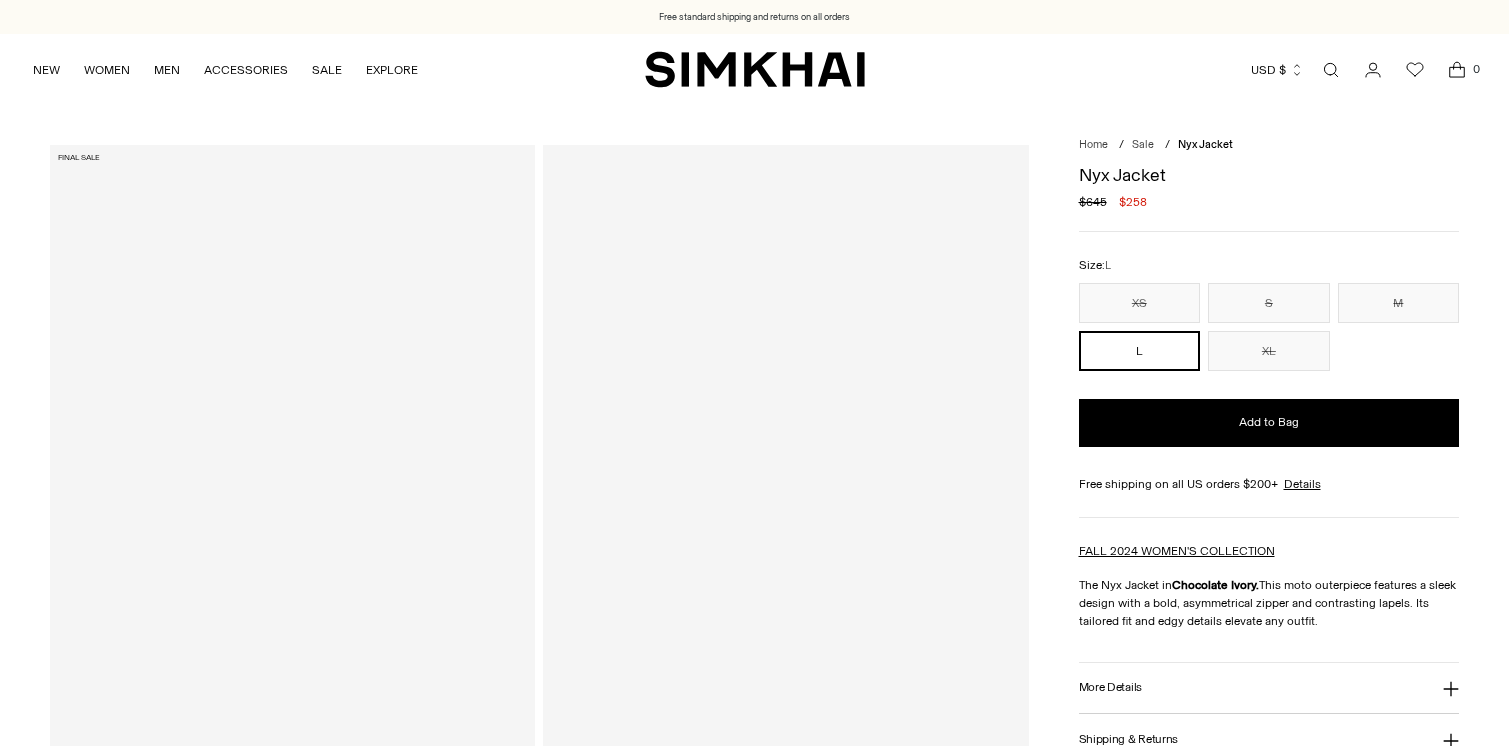 scroll, scrollTop: 0, scrollLeft: 0, axis: both 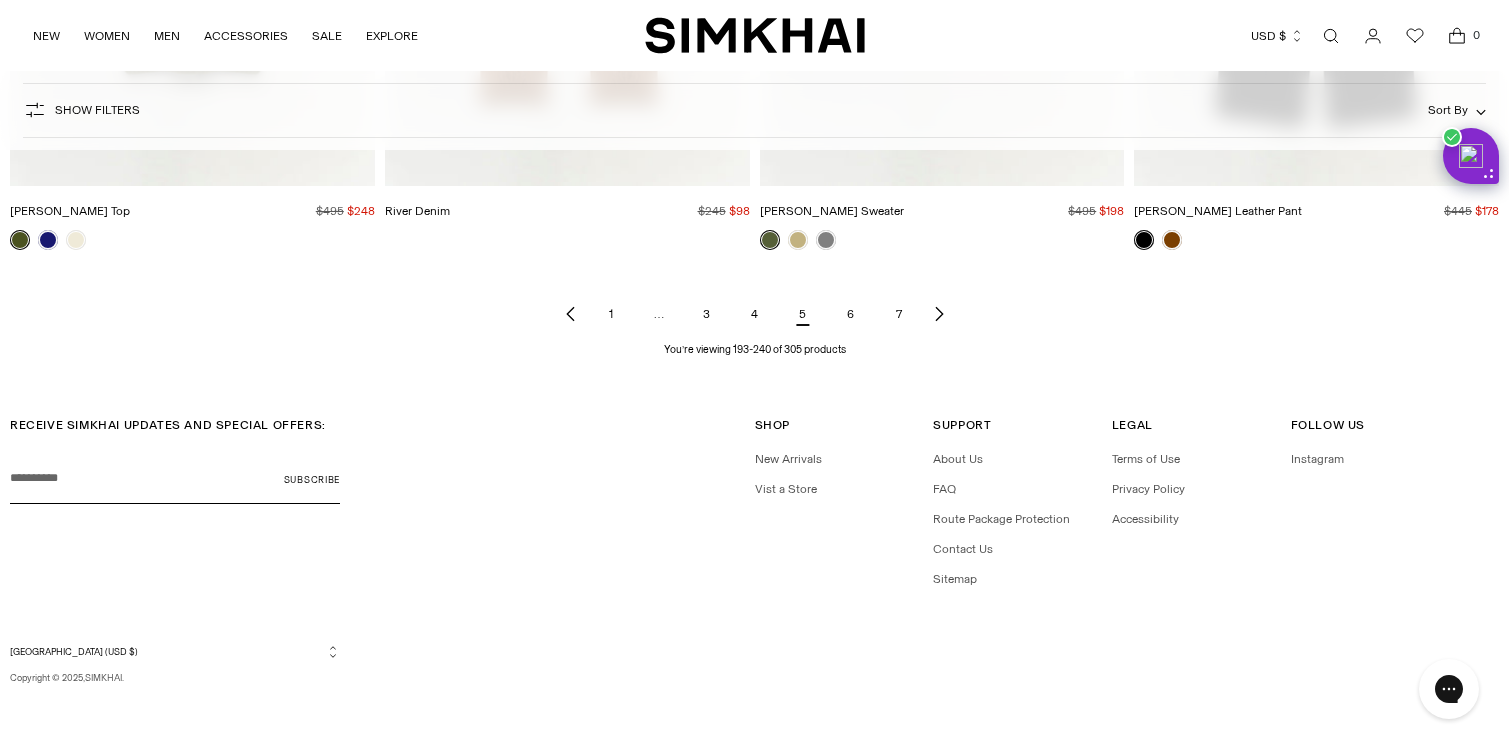 click on "6" at bounding box center (851, 314) 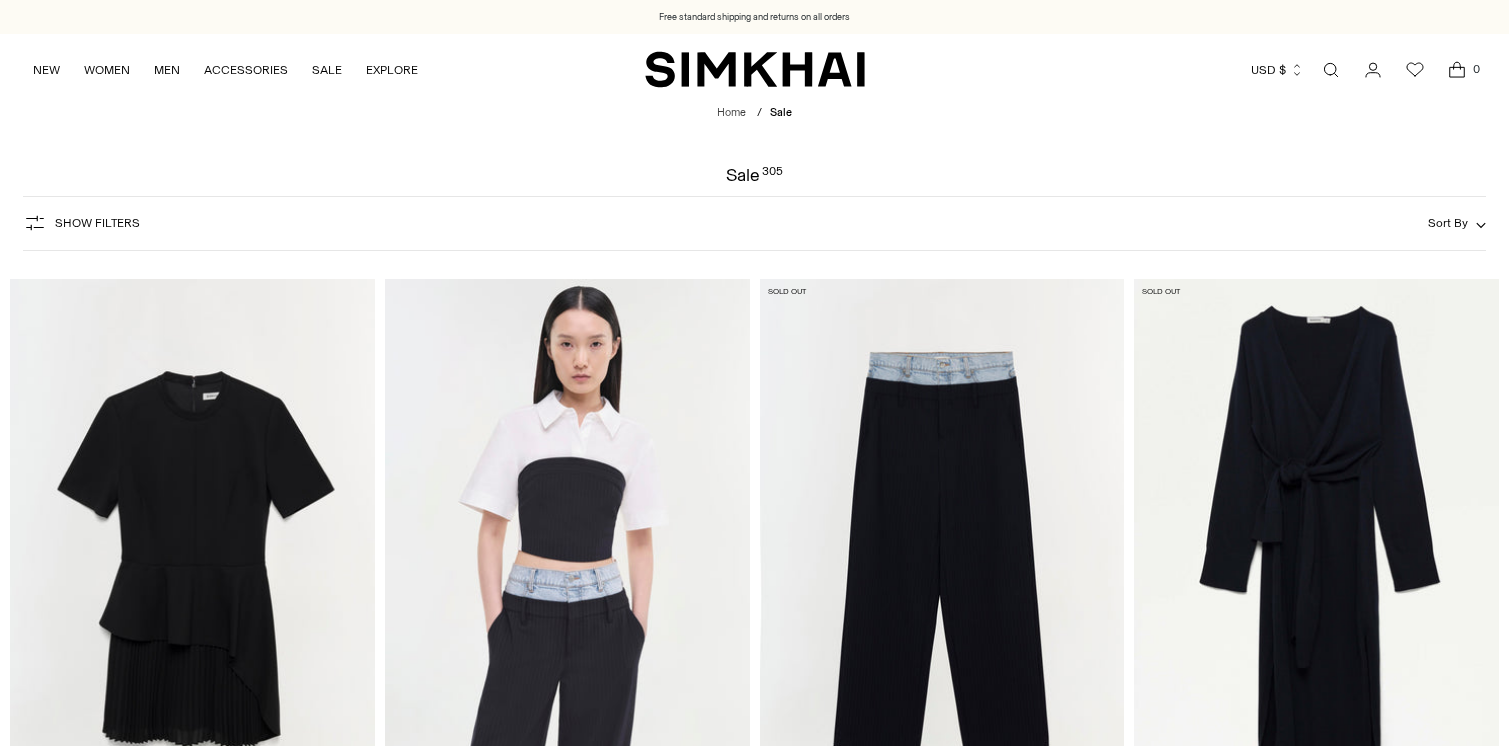 scroll, scrollTop: 0, scrollLeft: 0, axis: both 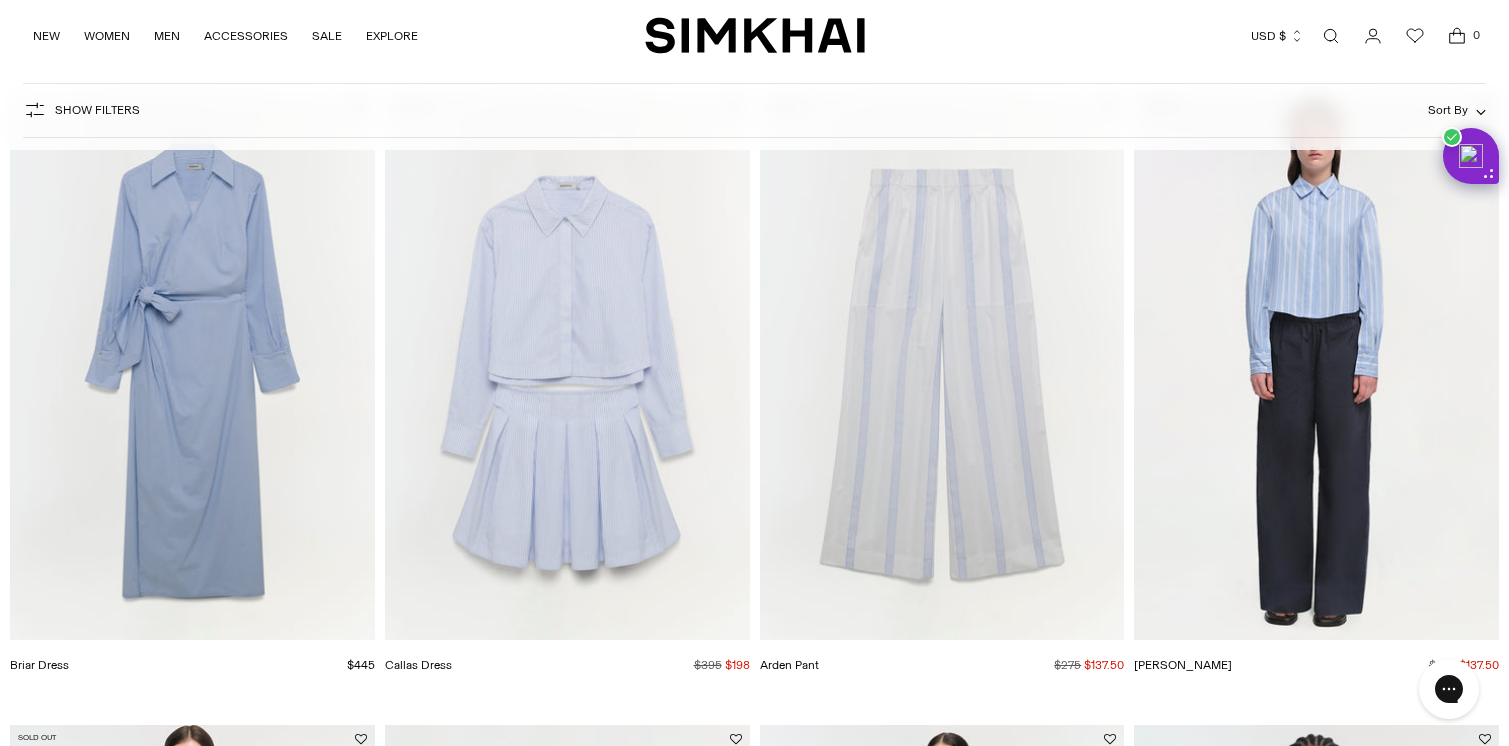 click at bounding box center [0, 0] 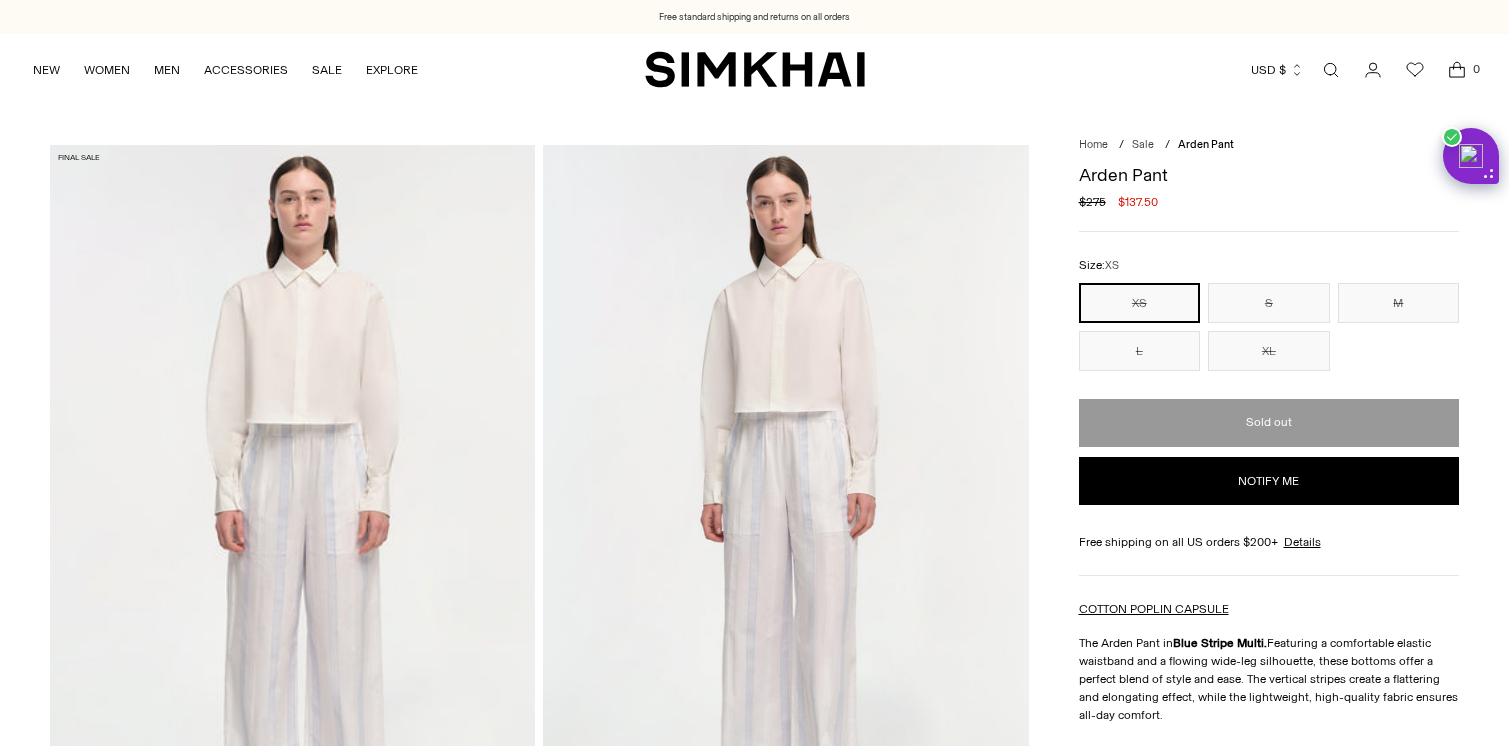 scroll, scrollTop: 0, scrollLeft: 0, axis: both 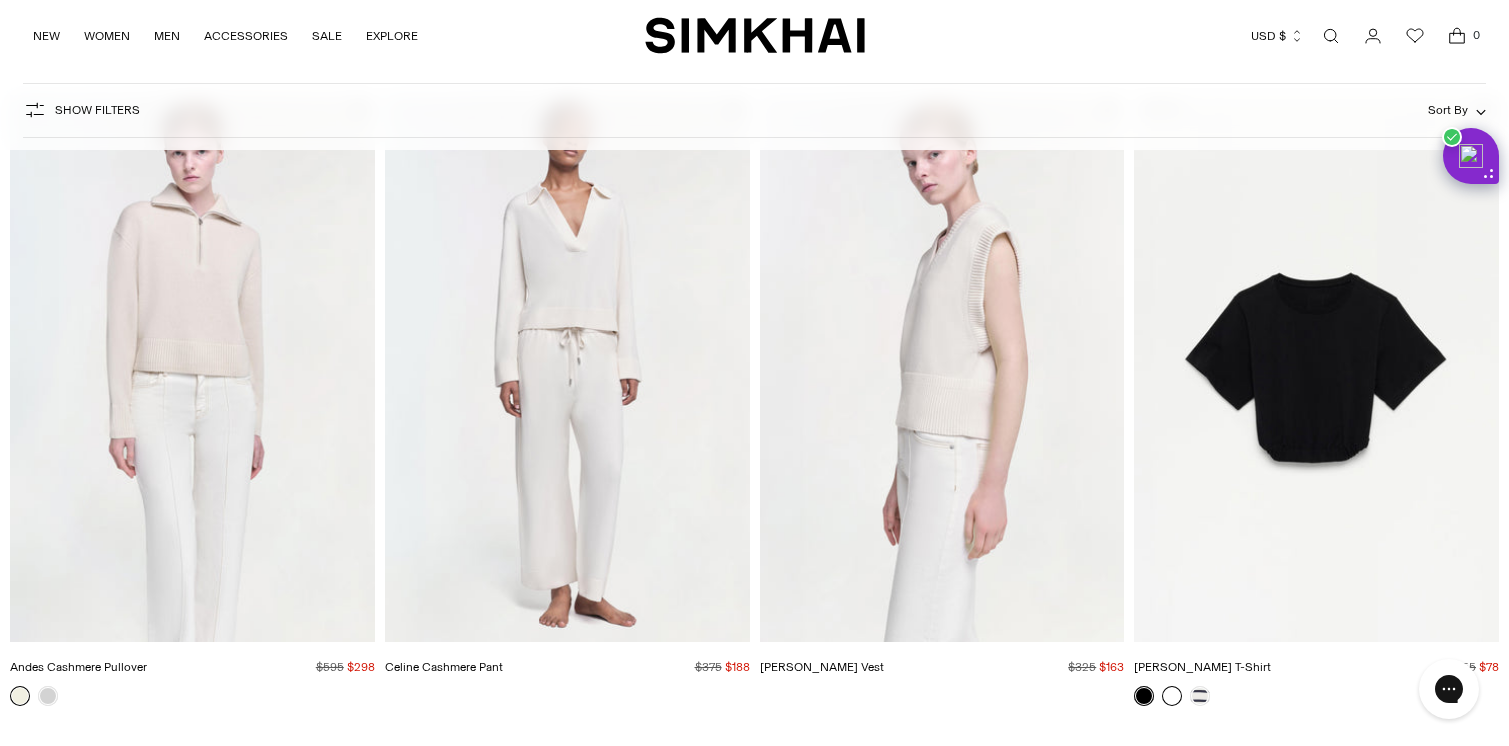 click at bounding box center (1172, 696) 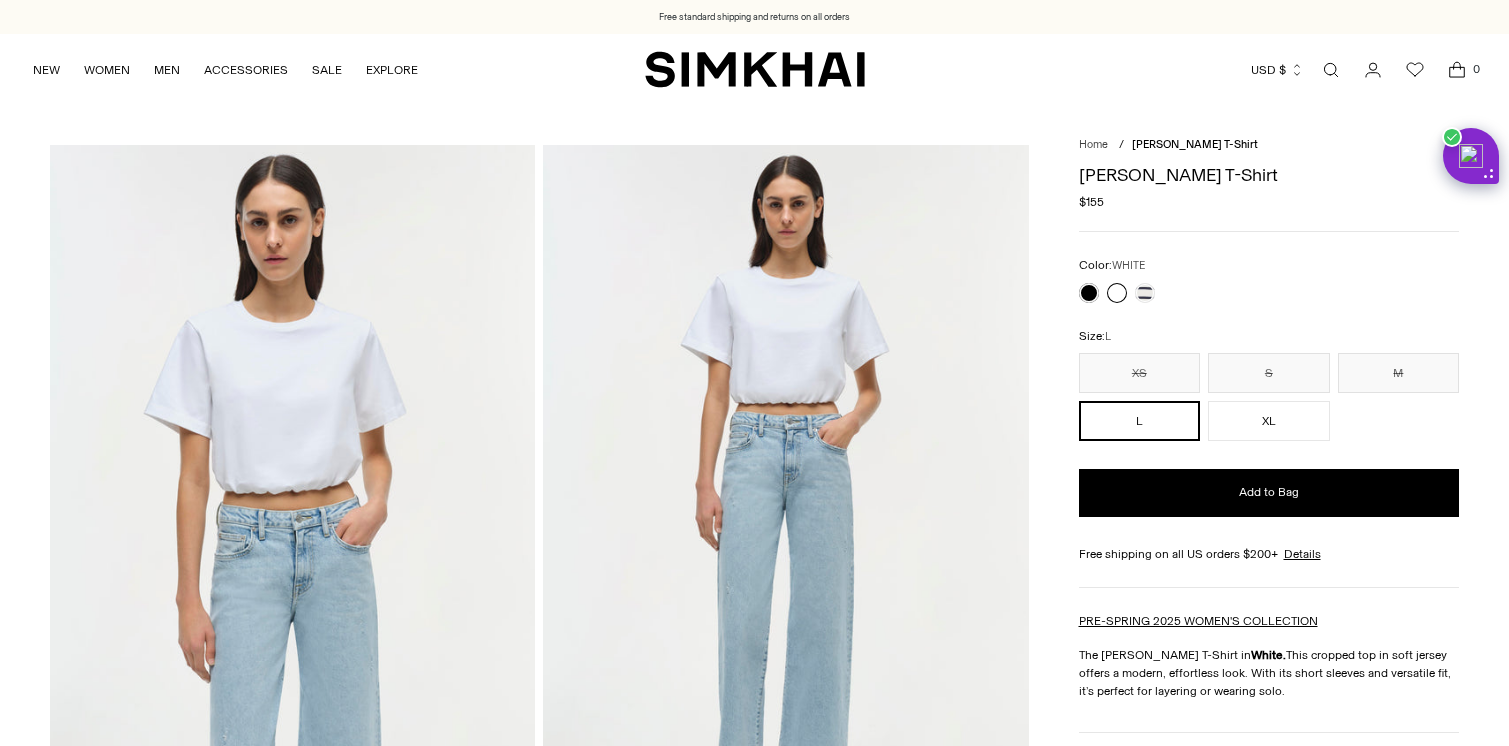 scroll, scrollTop: 0, scrollLeft: 0, axis: both 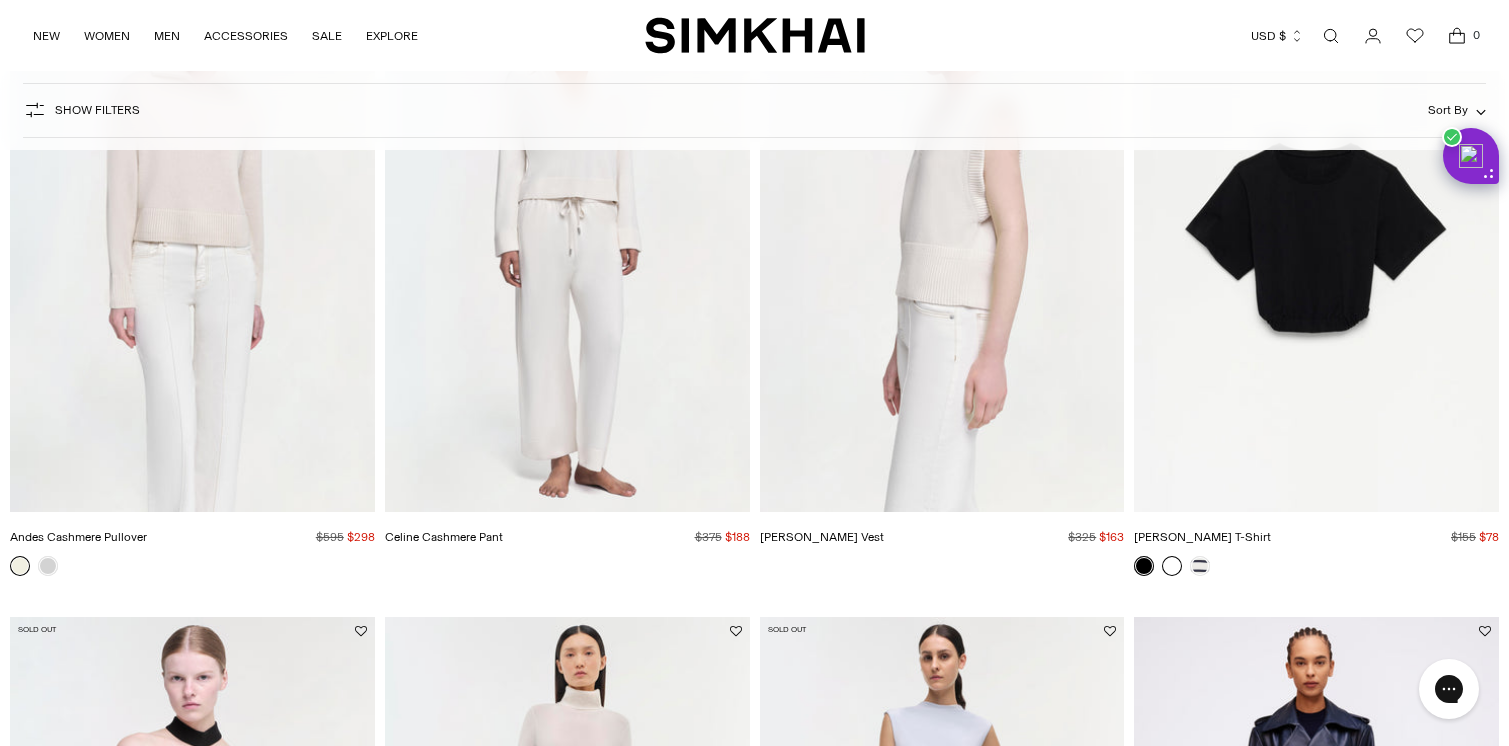 click at bounding box center [1172, 566] 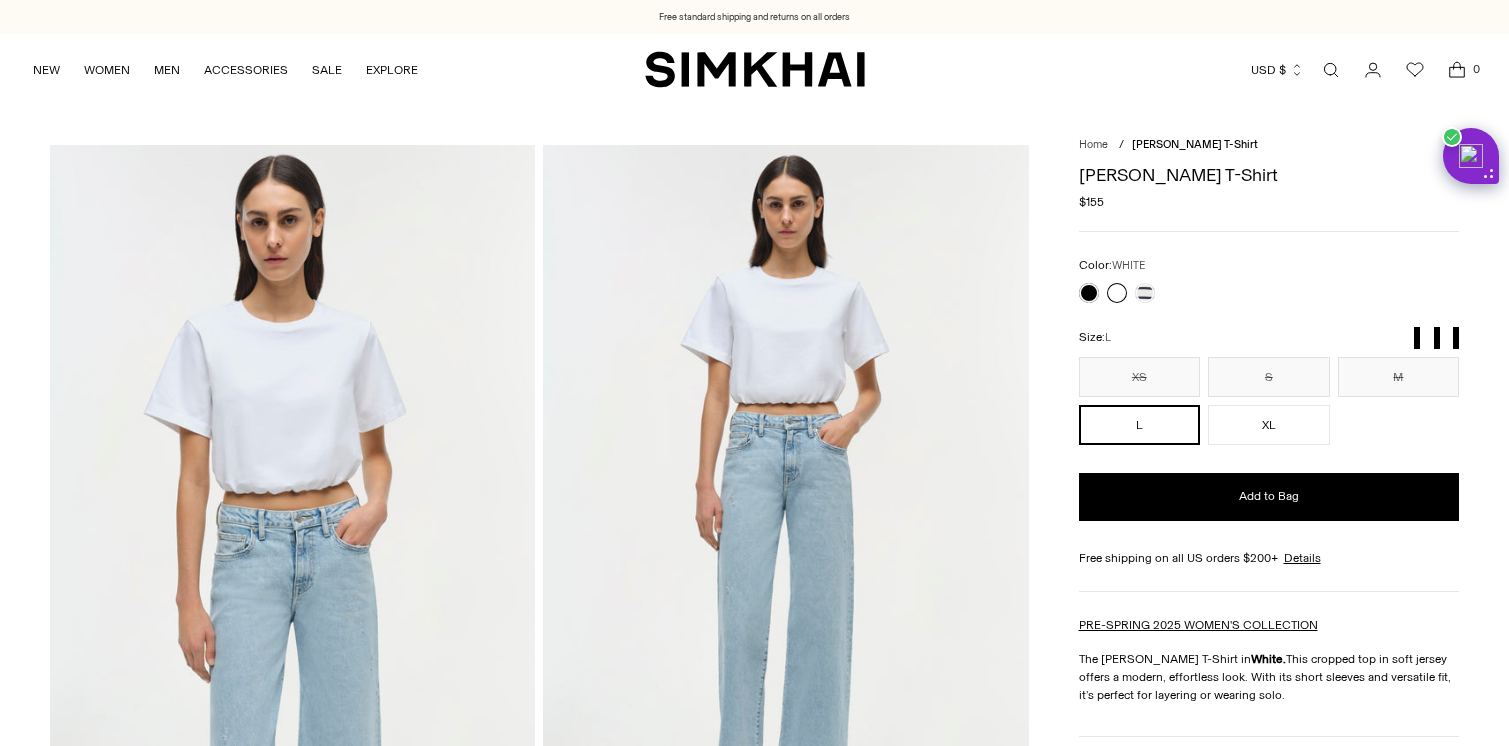 scroll, scrollTop: 0, scrollLeft: 0, axis: both 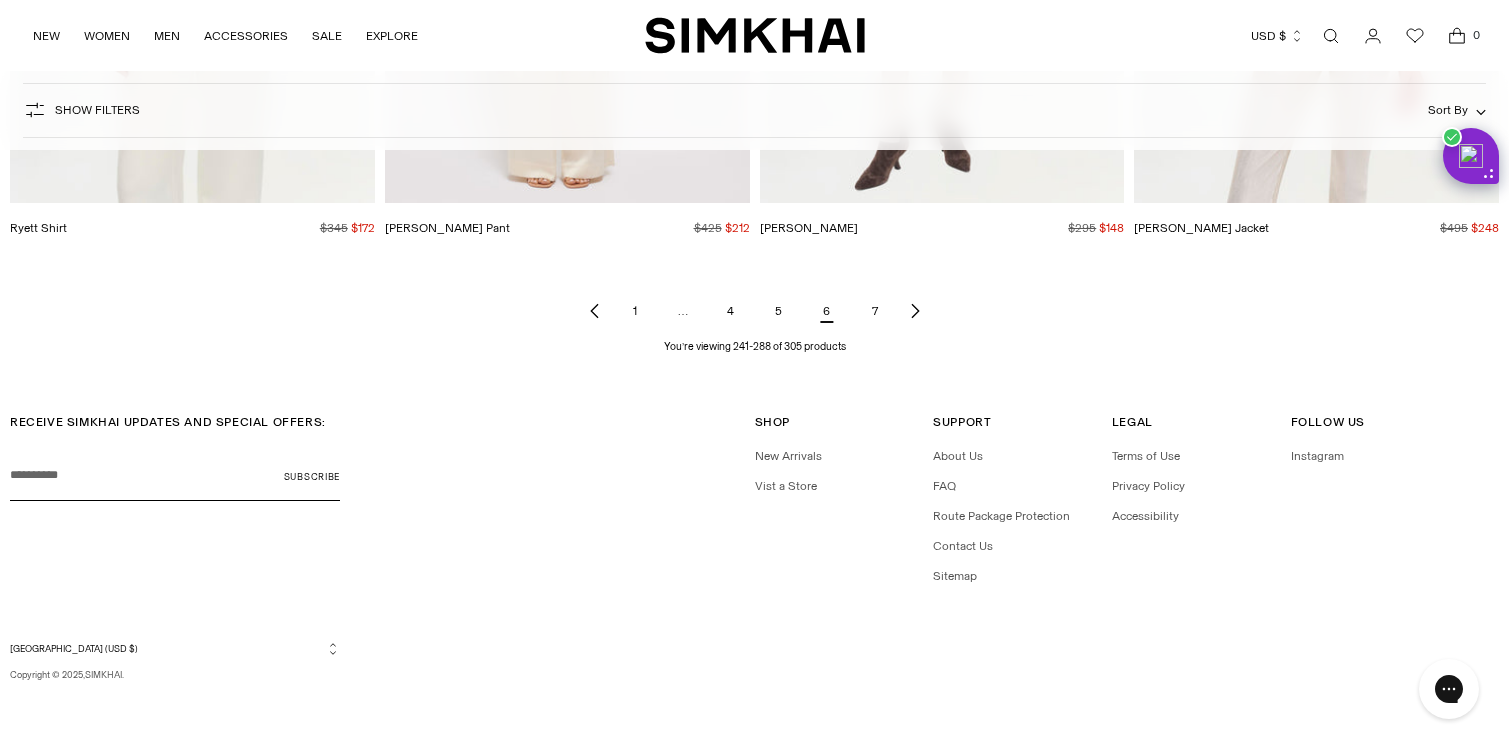 click on "7" at bounding box center [875, 311] 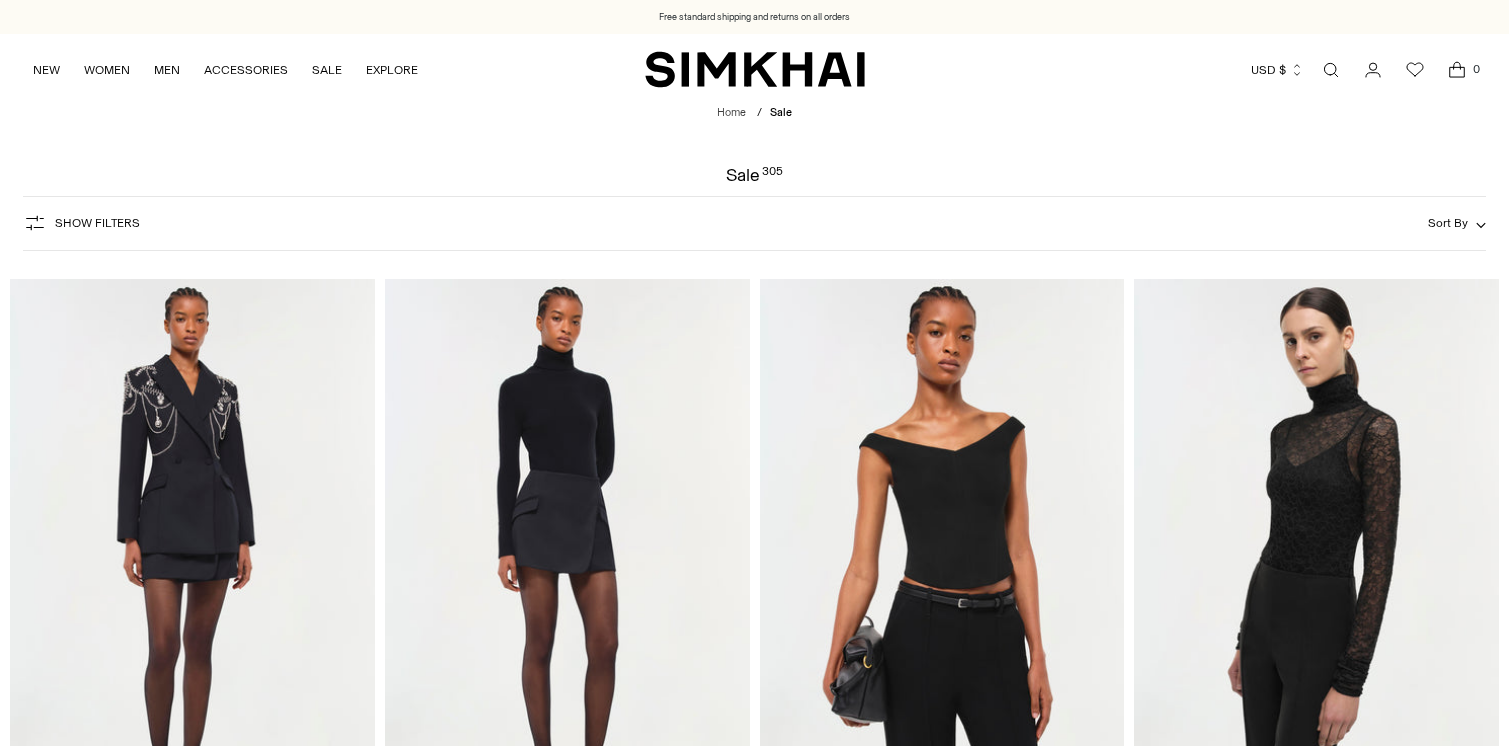 scroll, scrollTop: 0, scrollLeft: 0, axis: both 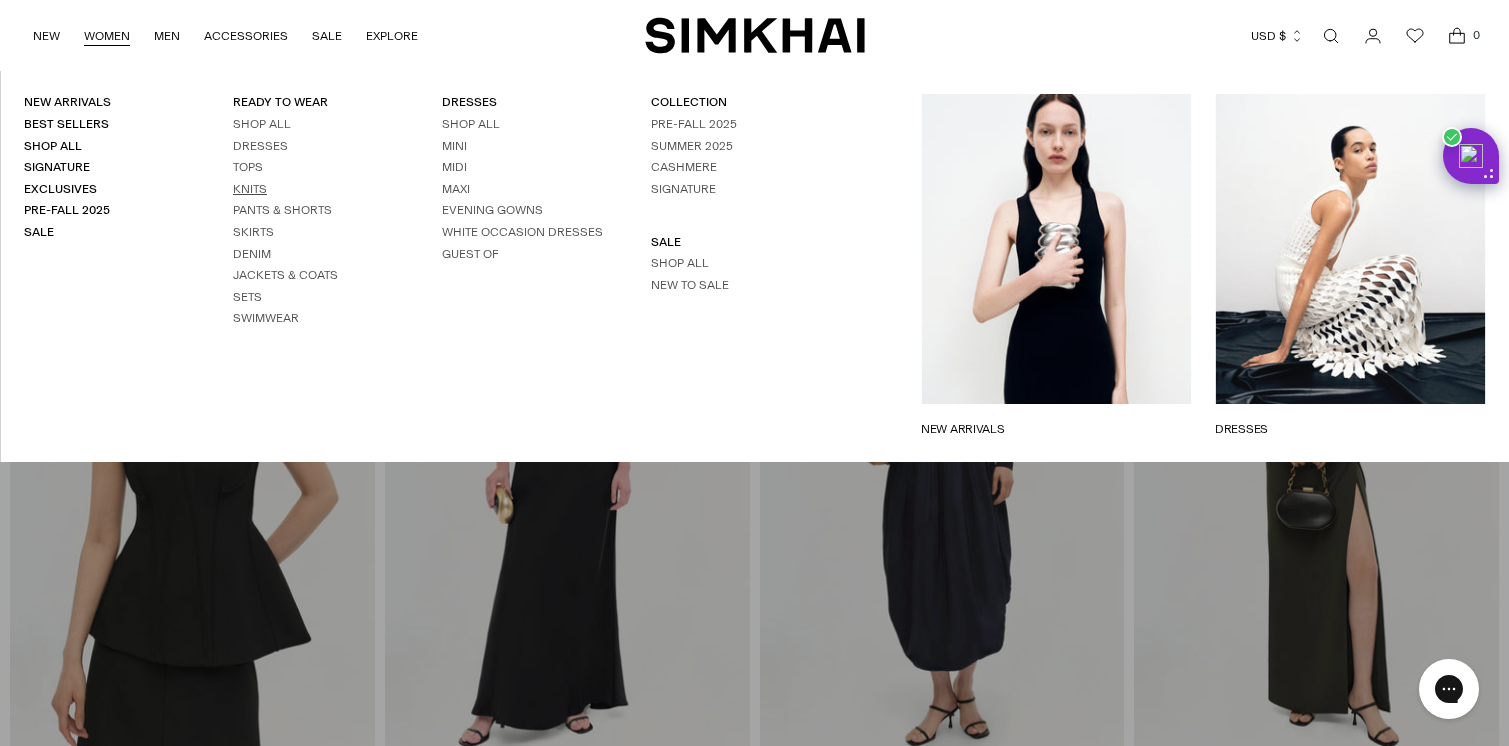 click on "Knits" at bounding box center [250, 189] 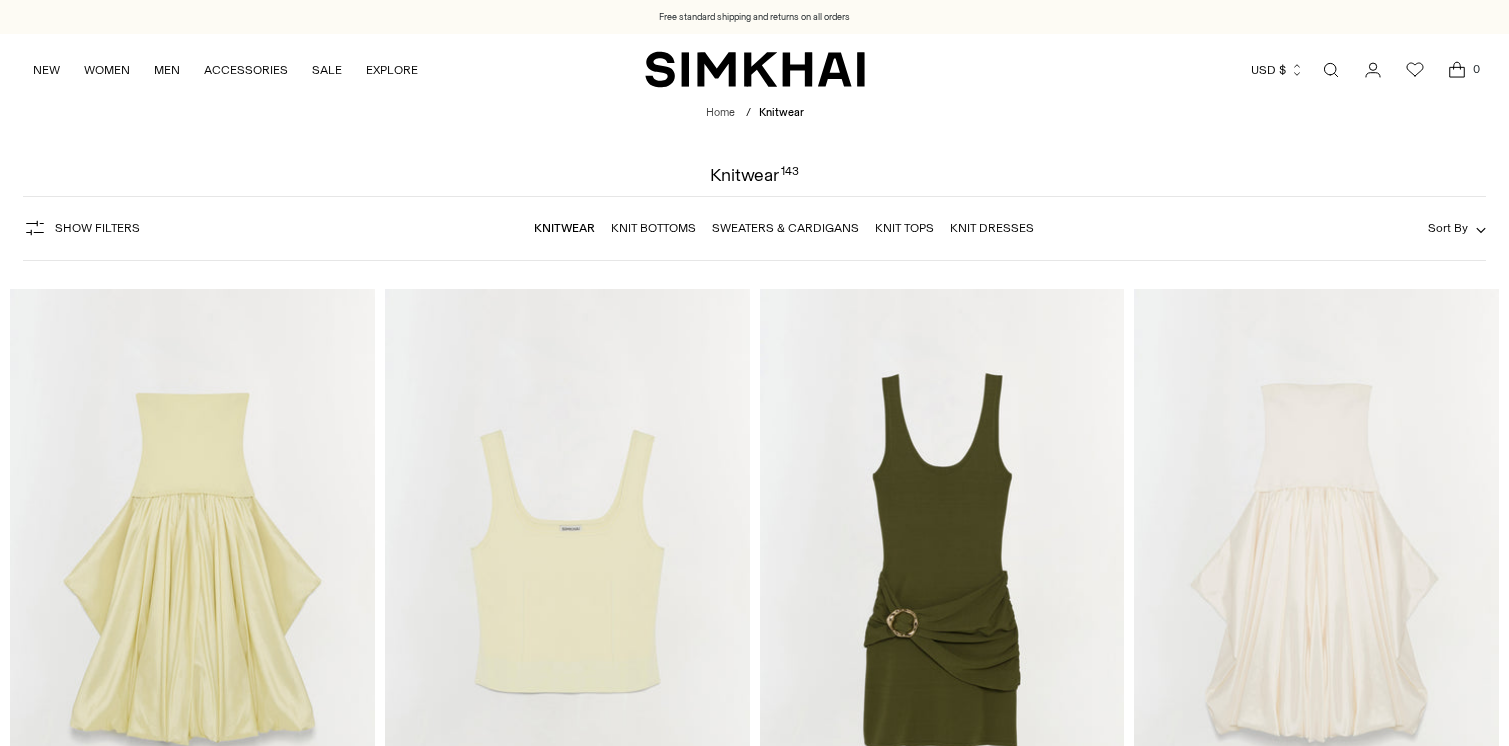 scroll, scrollTop: 0, scrollLeft: 0, axis: both 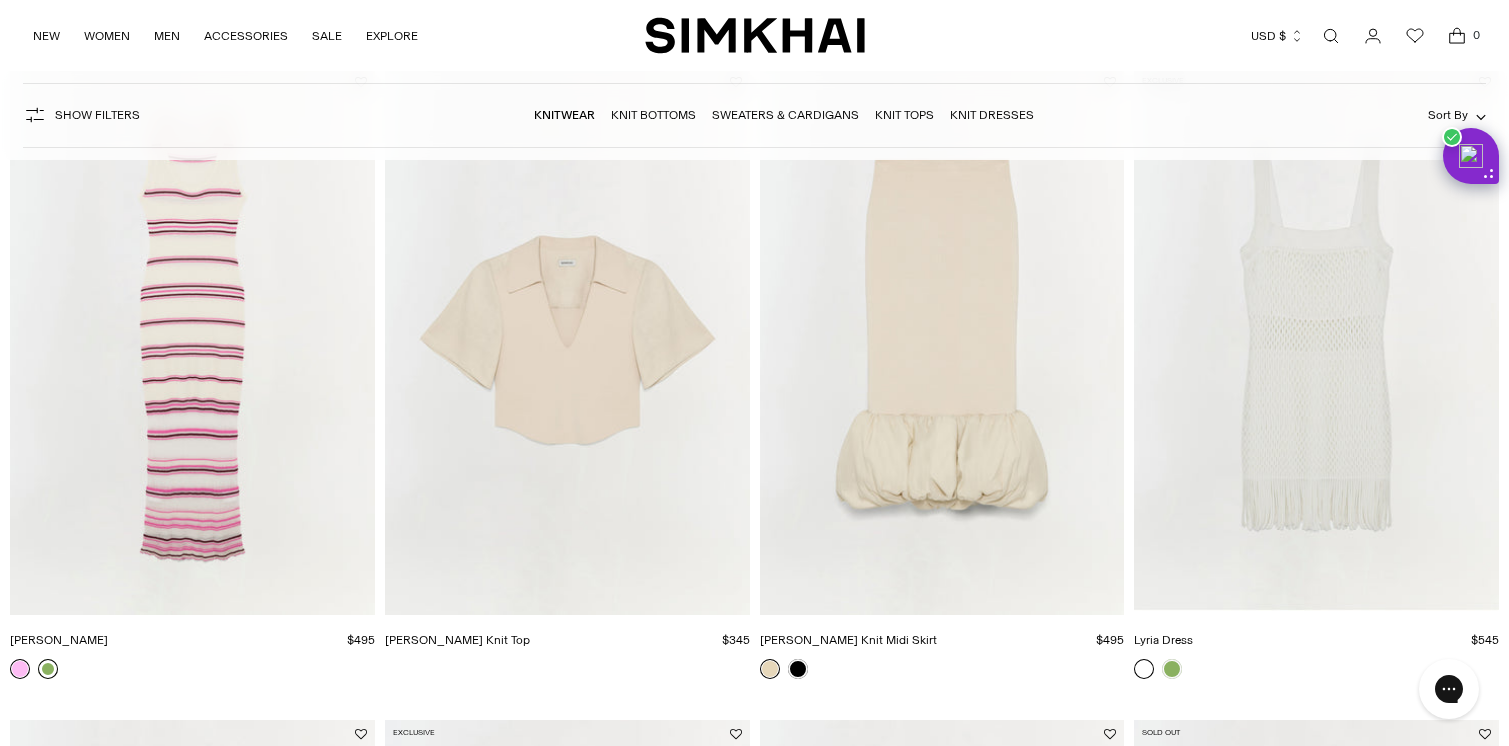 click at bounding box center [48, 669] 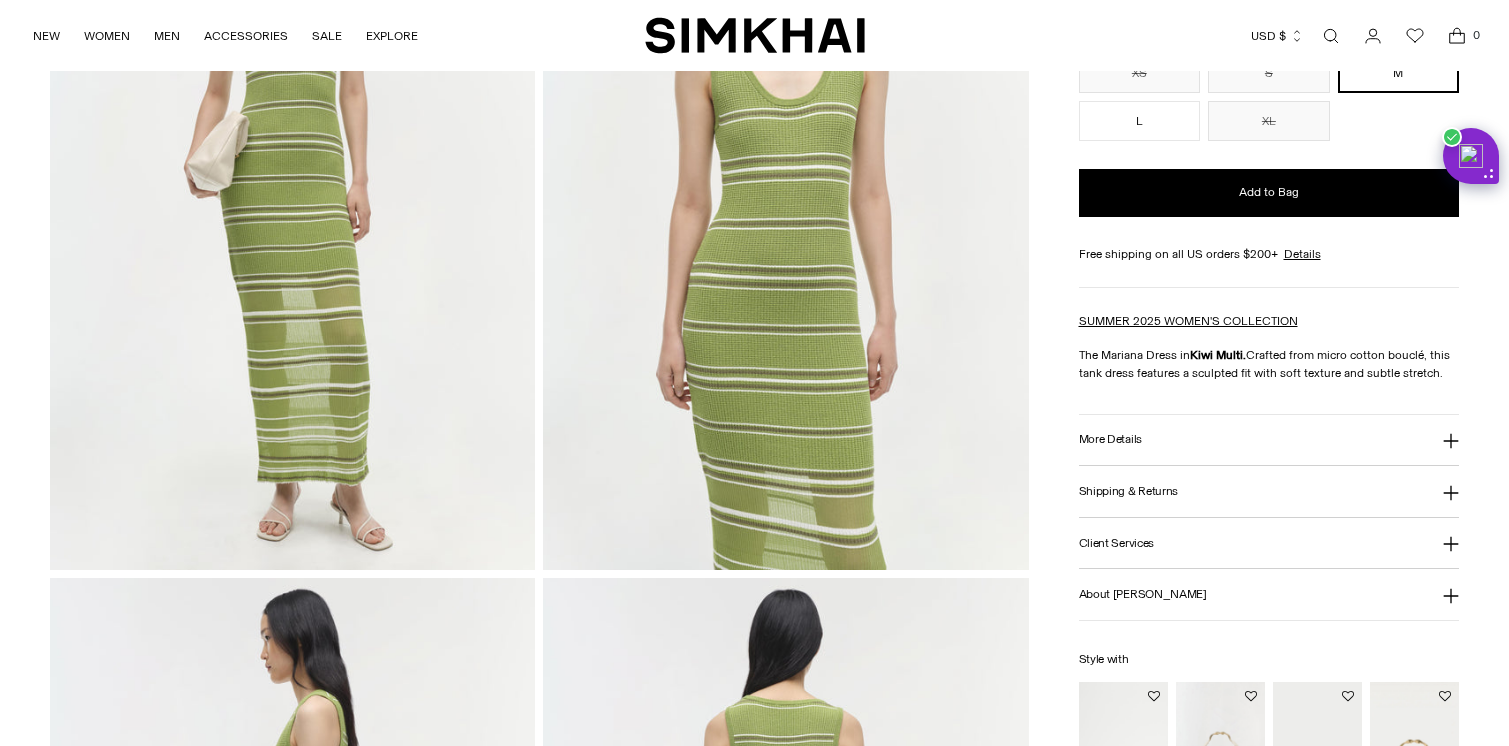 scroll, scrollTop: 304, scrollLeft: 0, axis: vertical 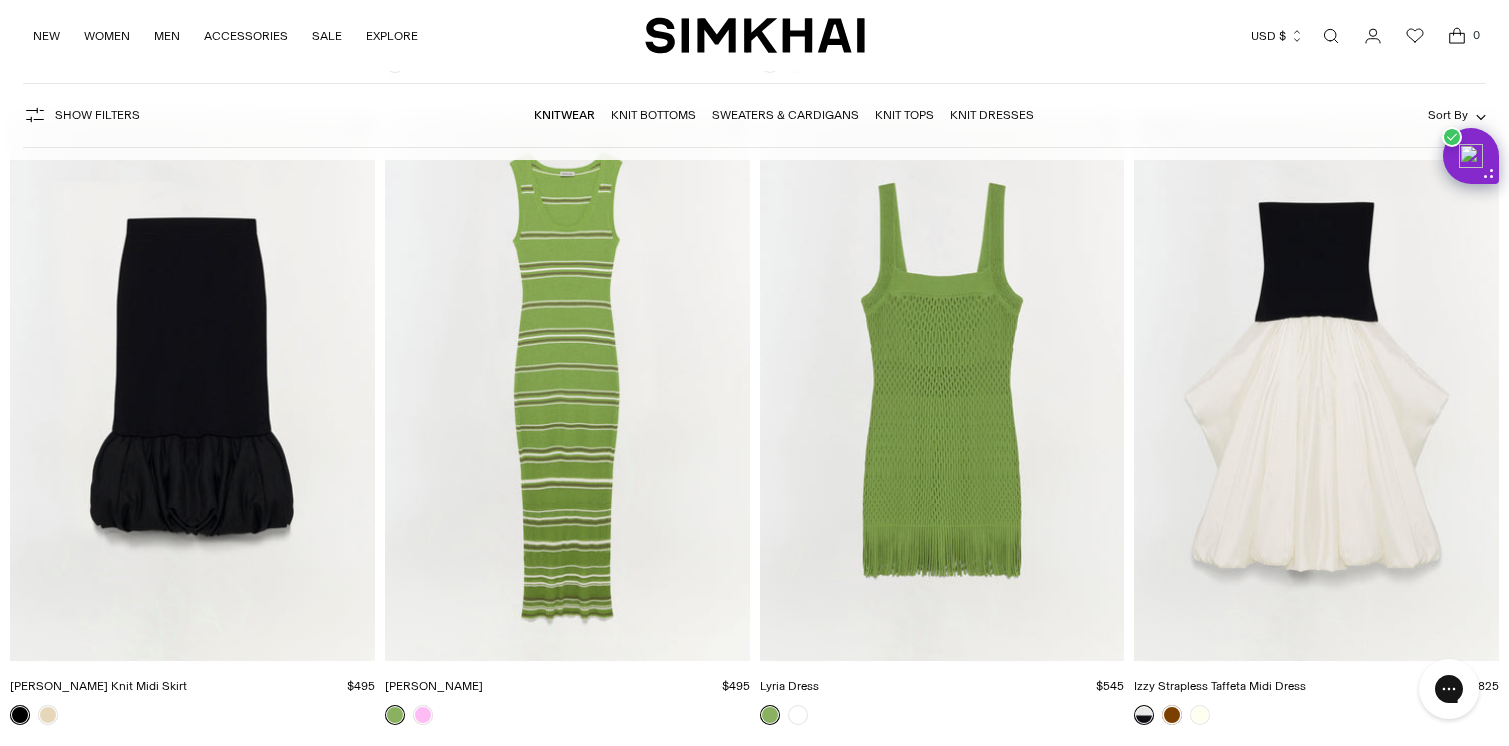 click at bounding box center [0, 0] 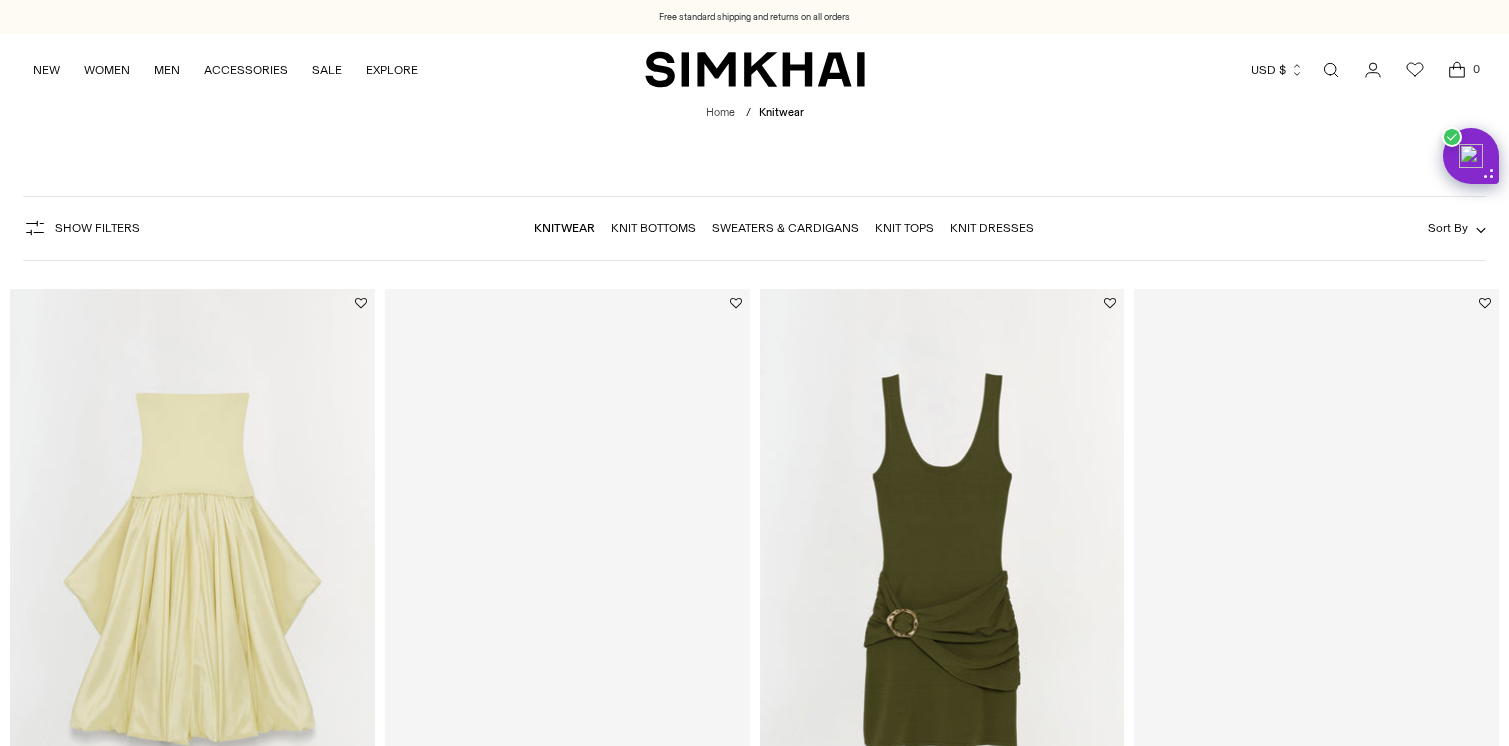 scroll, scrollTop: 6636, scrollLeft: 0, axis: vertical 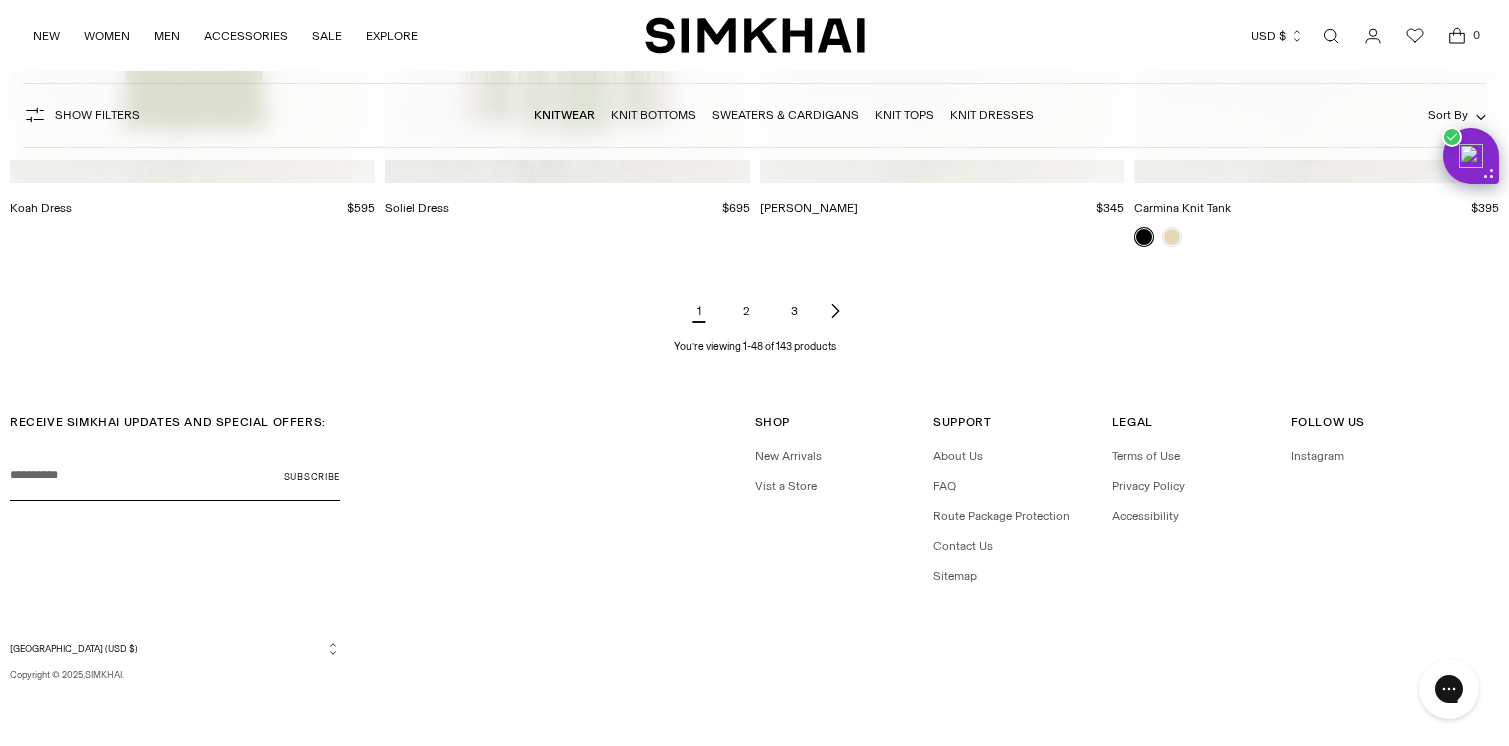 click on "2" at bounding box center (747, 311) 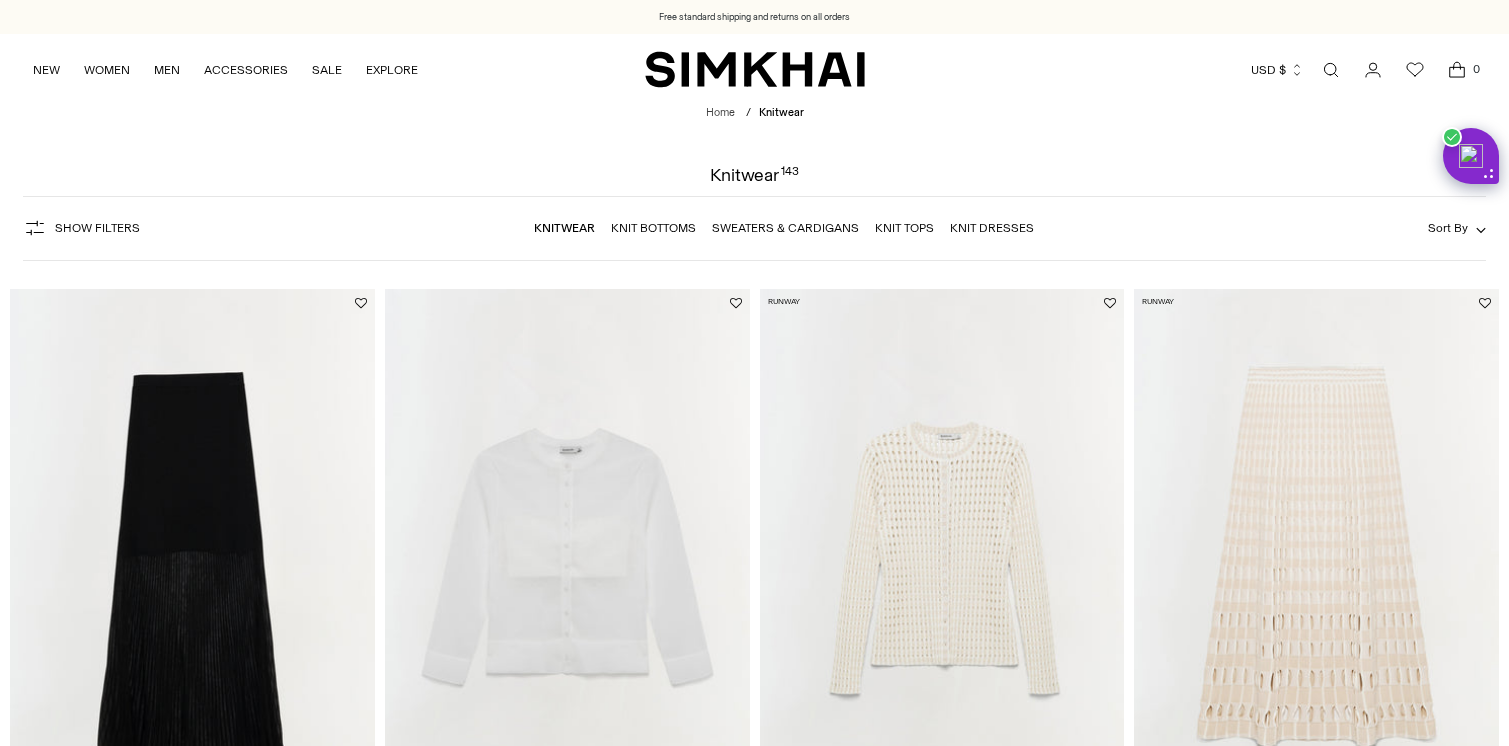 scroll, scrollTop: 0, scrollLeft: 0, axis: both 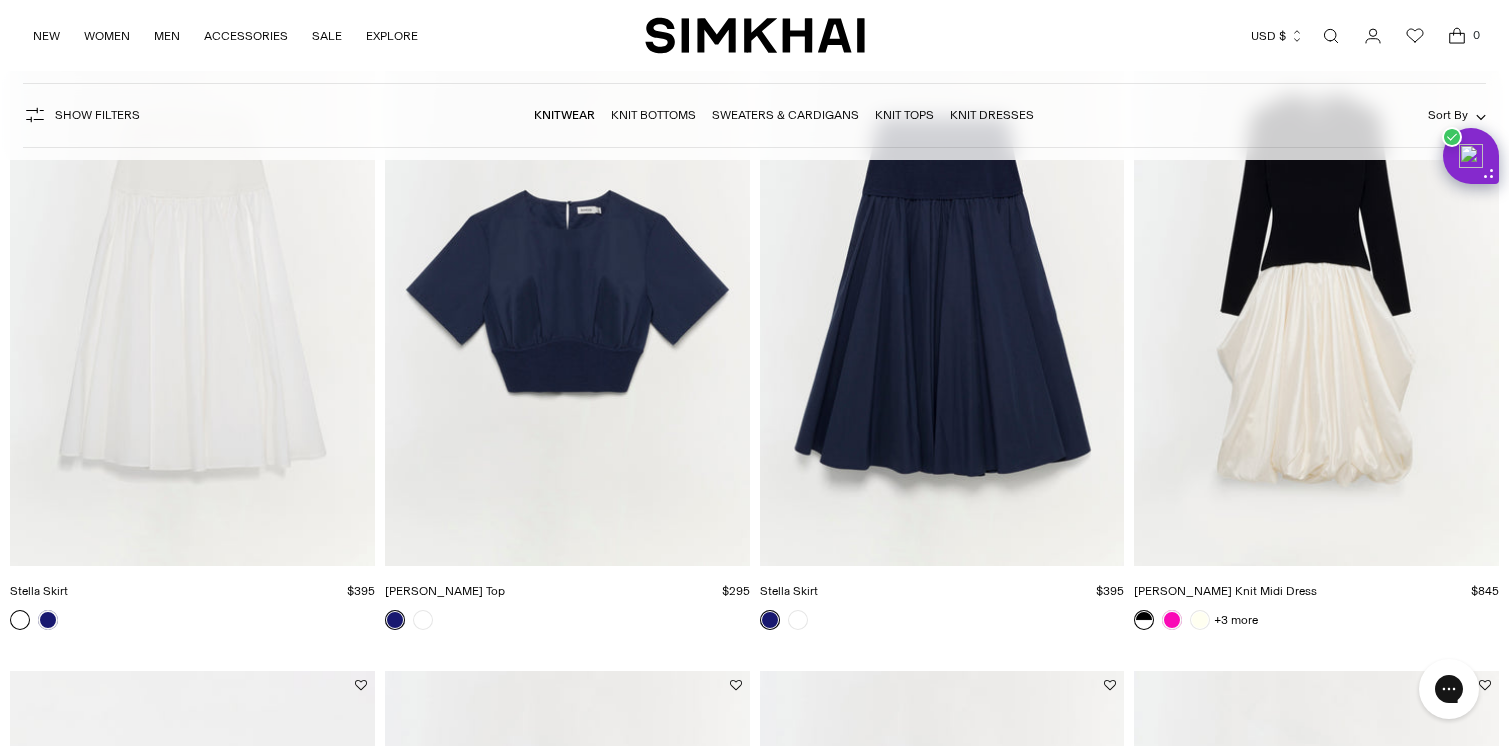 click at bounding box center (0, 0) 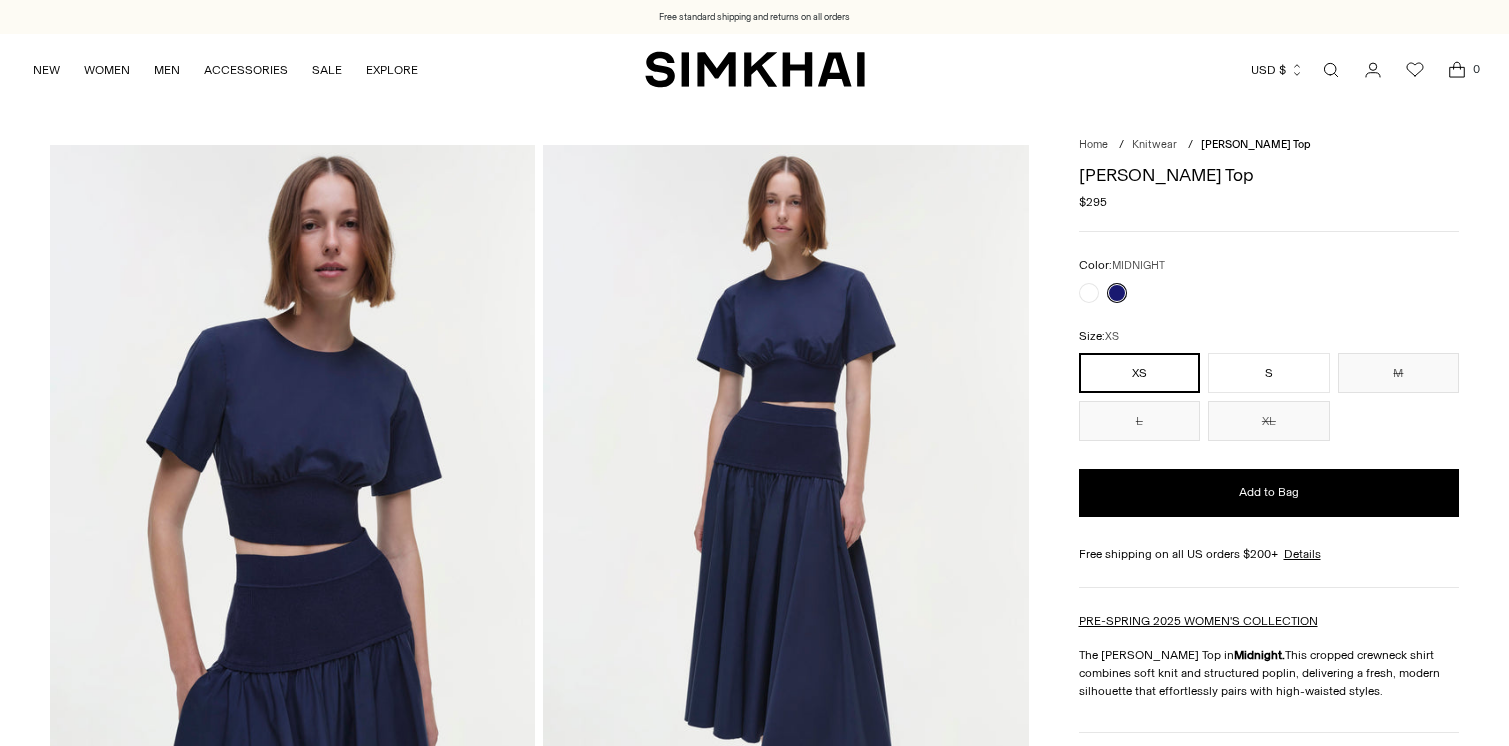 scroll, scrollTop: 0, scrollLeft: 0, axis: both 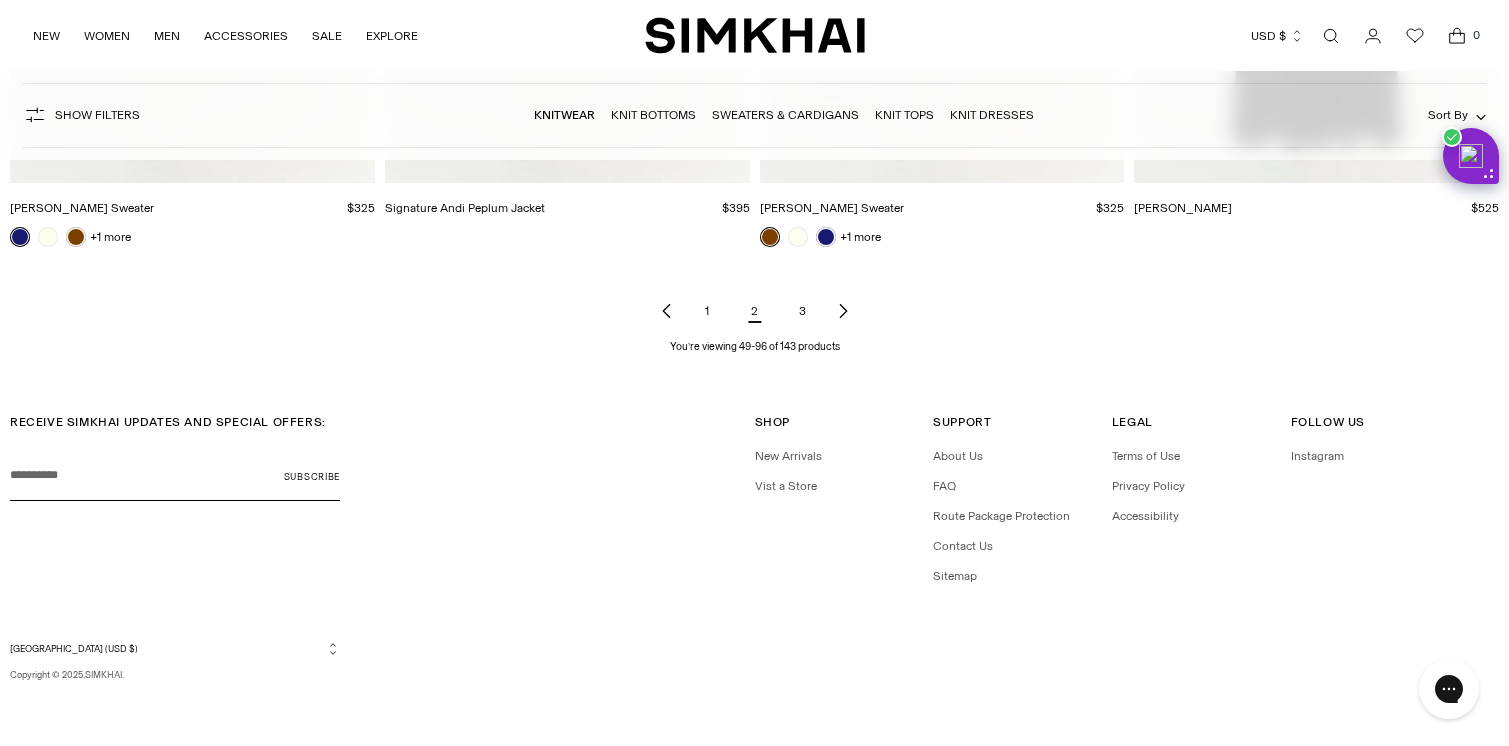 click on "3" at bounding box center (803, 311) 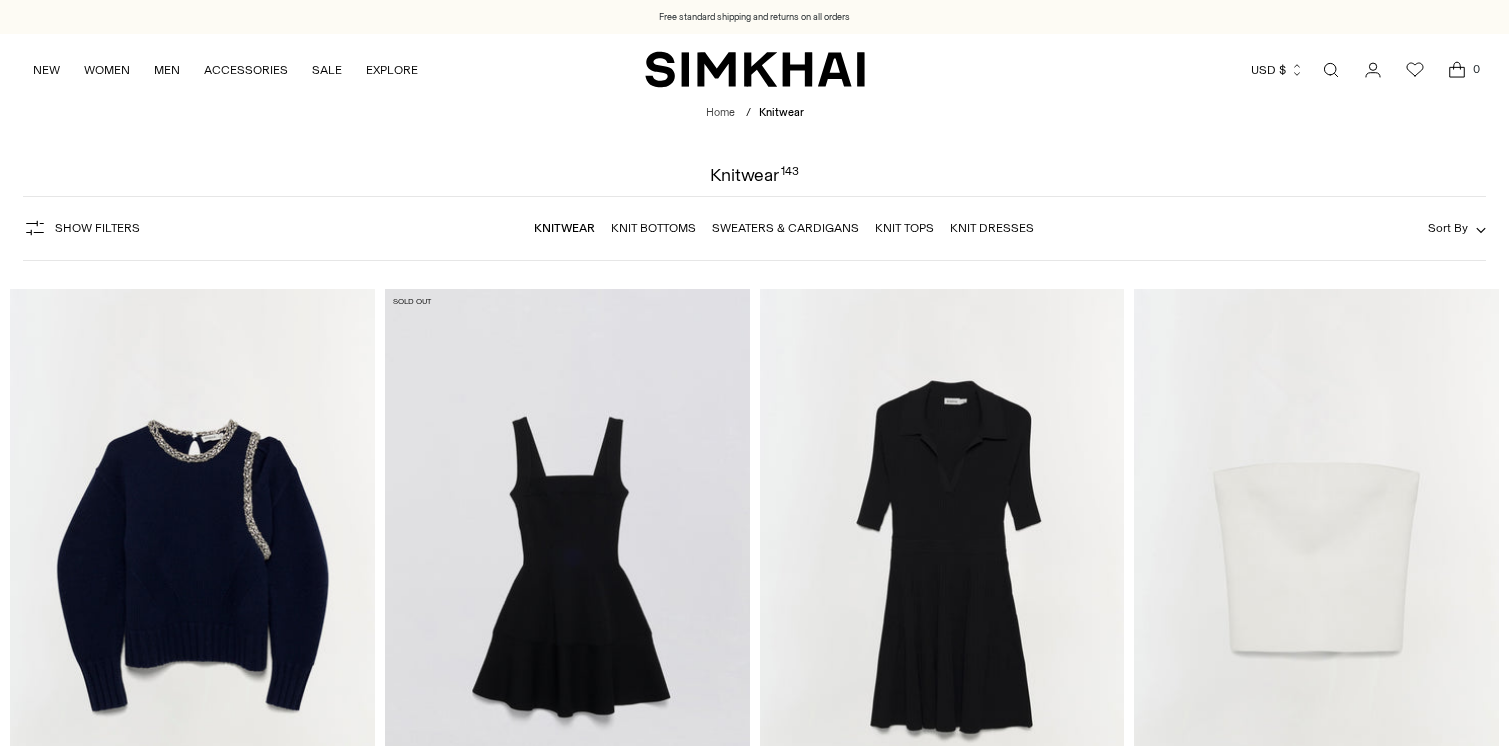 scroll, scrollTop: 0, scrollLeft: 0, axis: both 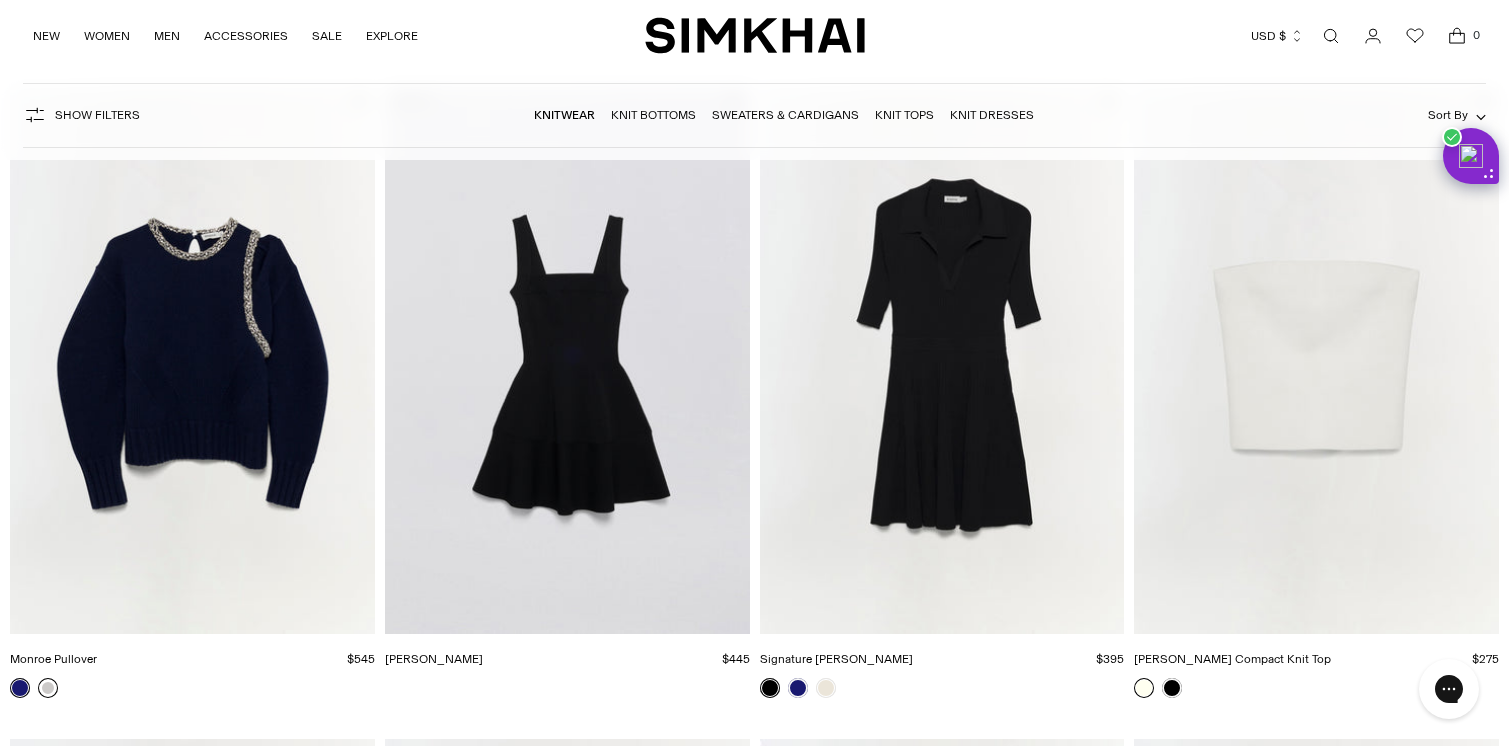 click at bounding box center (48, 688) 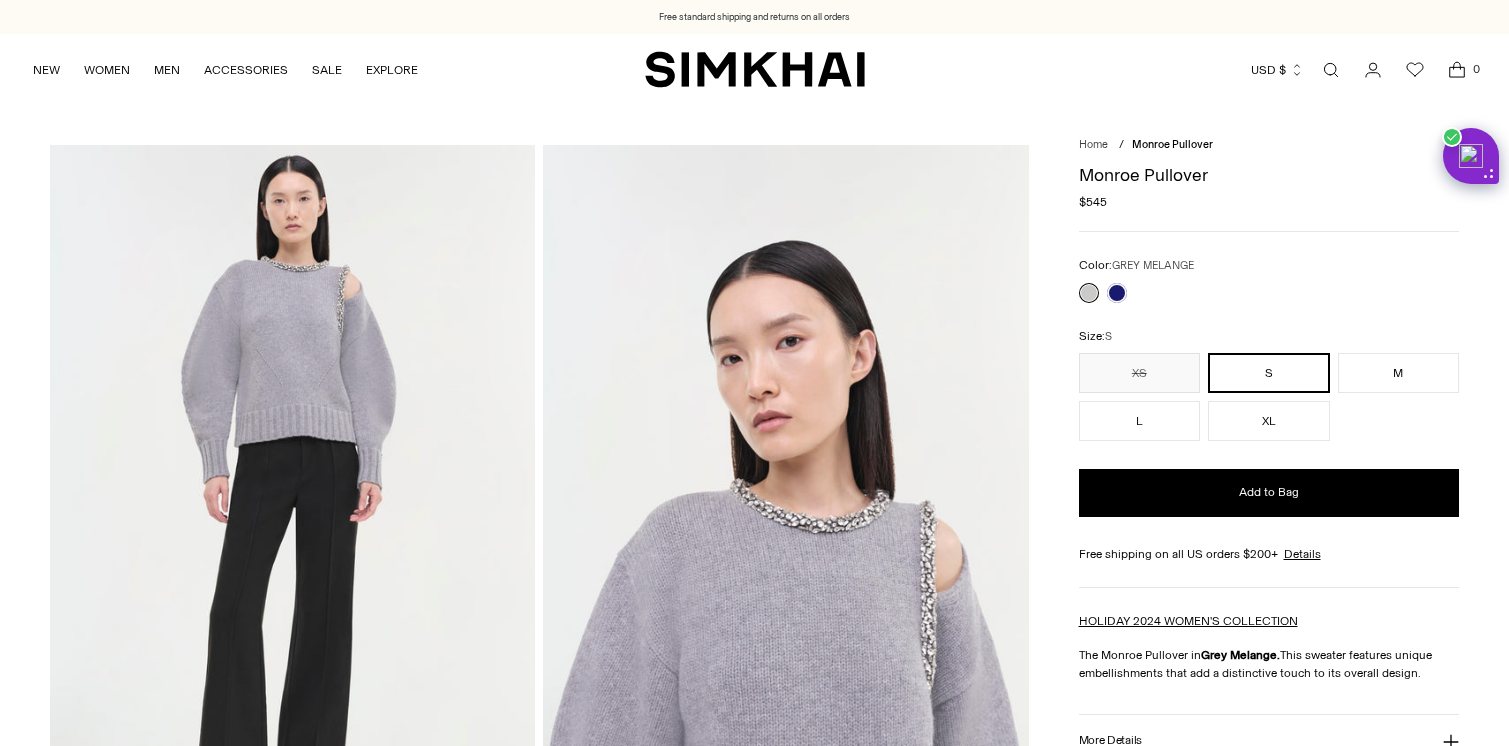 scroll, scrollTop: 0, scrollLeft: 0, axis: both 